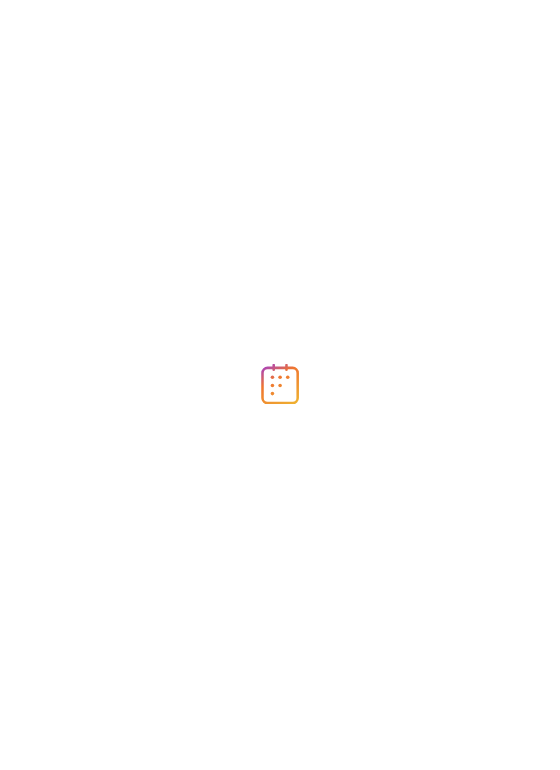scroll, scrollTop: 0, scrollLeft: 0, axis: both 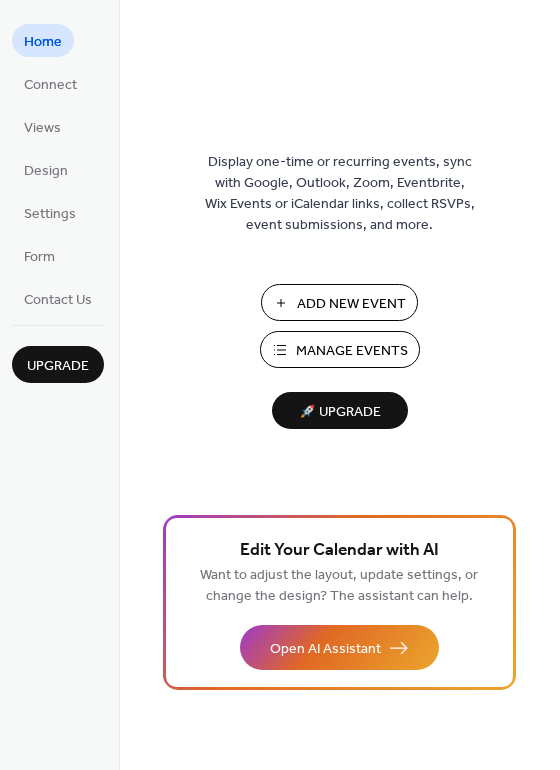 click on "Add New Event" at bounding box center [351, 304] 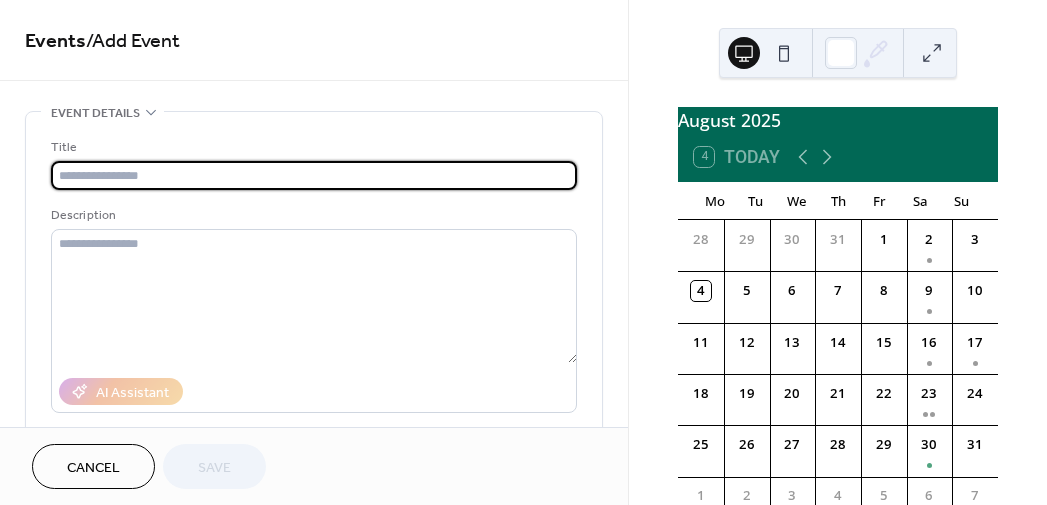 scroll, scrollTop: 0, scrollLeft: 0, axis: both 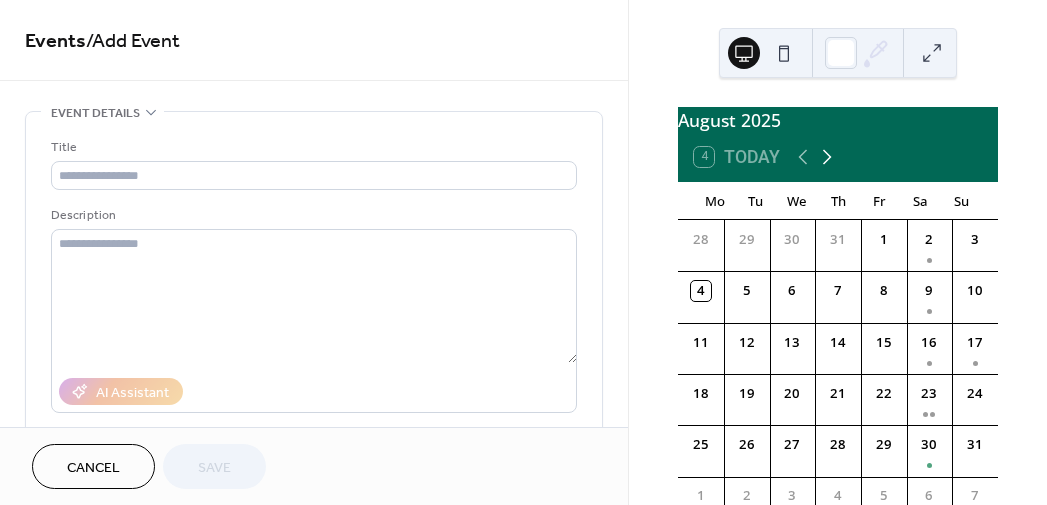 click 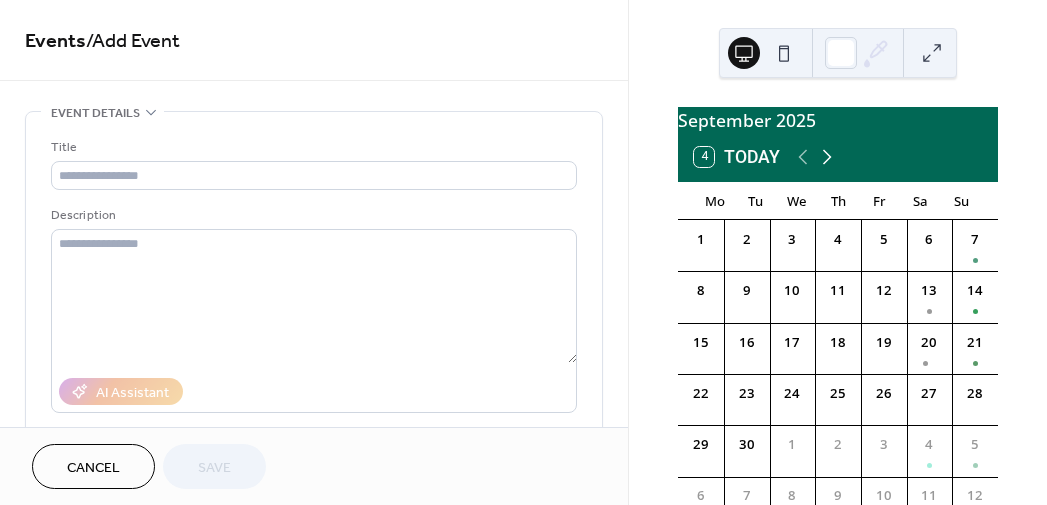 click 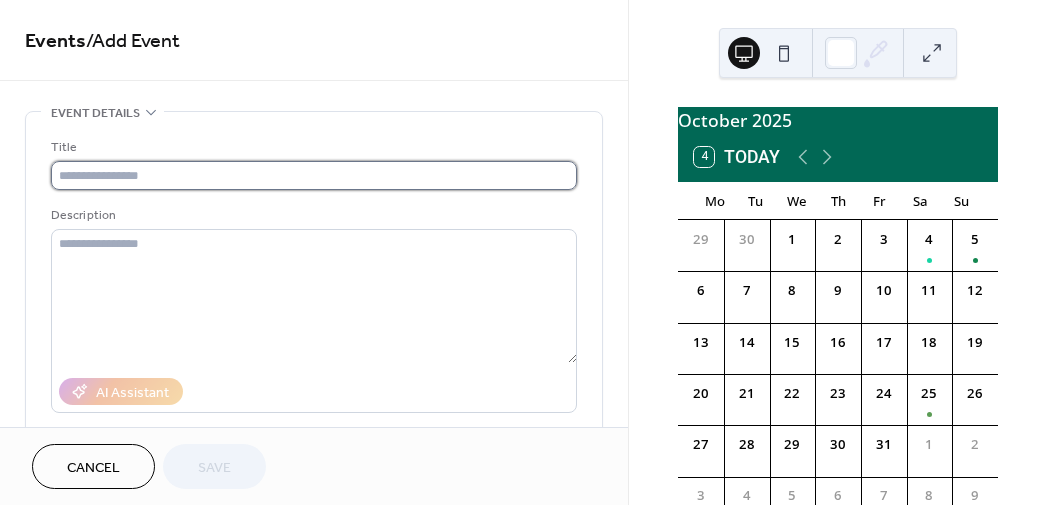 click at bounding box center [314, 175] 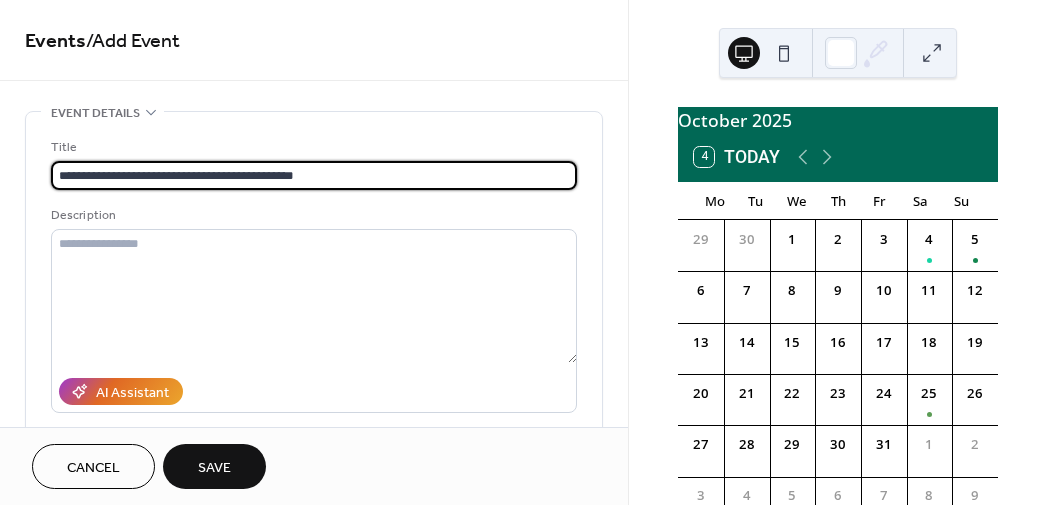 click on "**********" at bounding box center [314, 175] 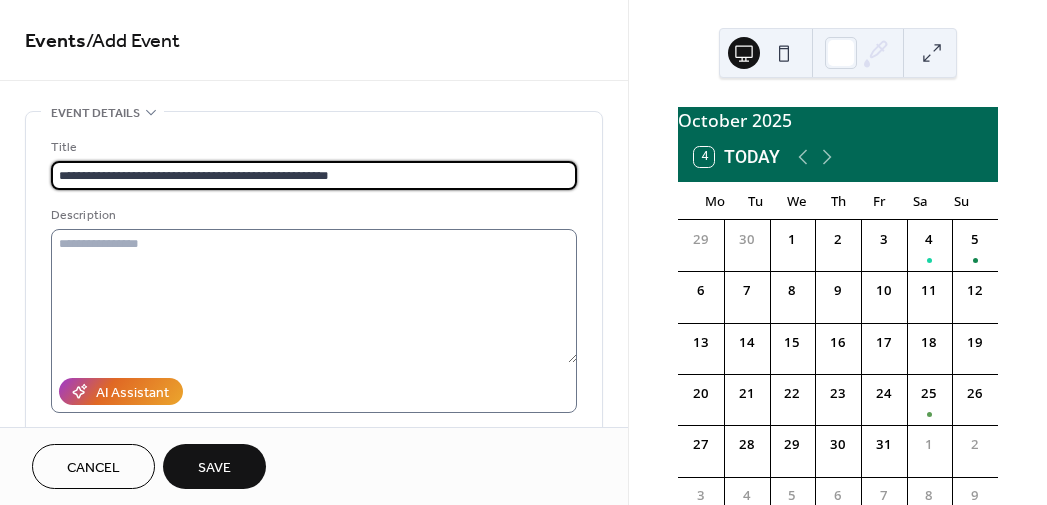 type on "**********" 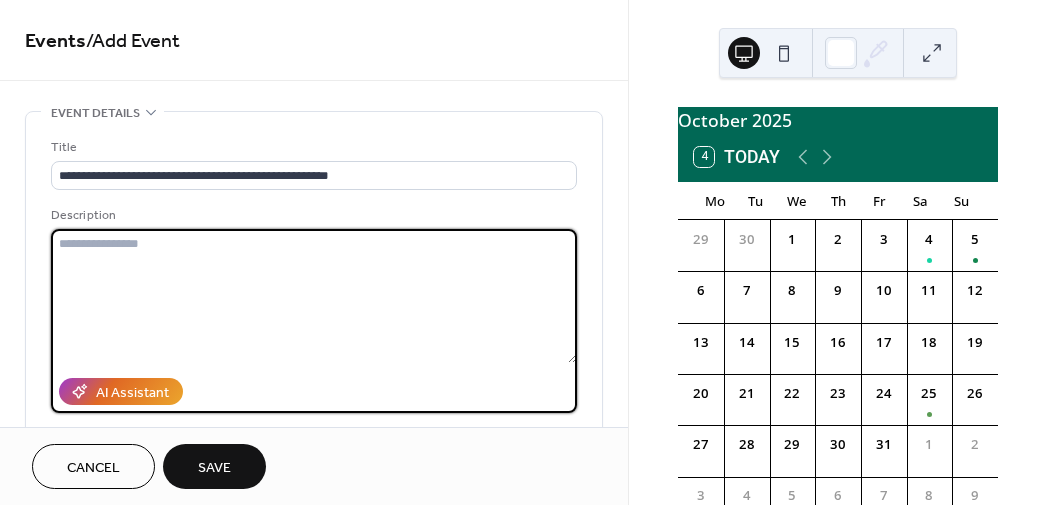 click at bounding box center (314, 296) 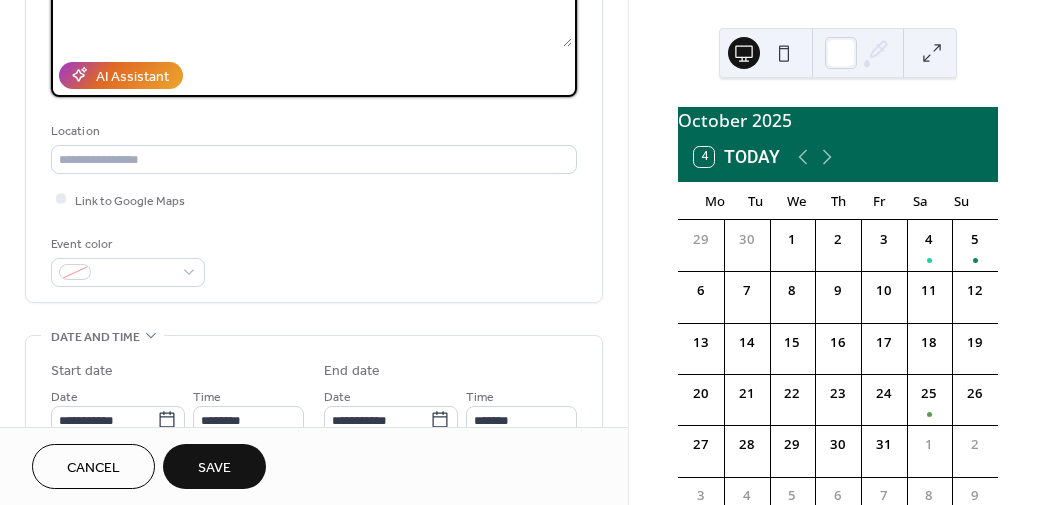 scroll, scrollTop: 355, scrollLeft: 0, axis: vertical 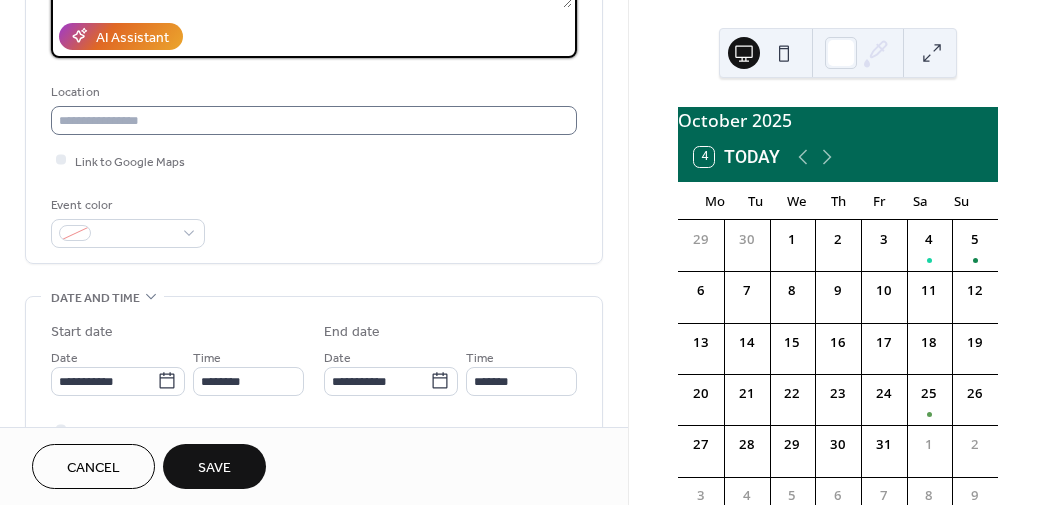 type on "**********" 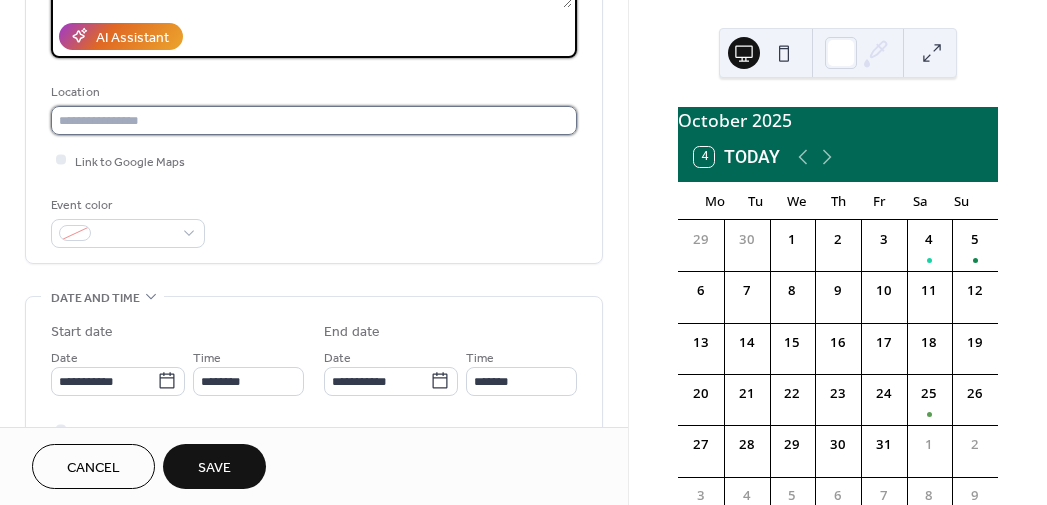 click at bounding box center (314, 120) 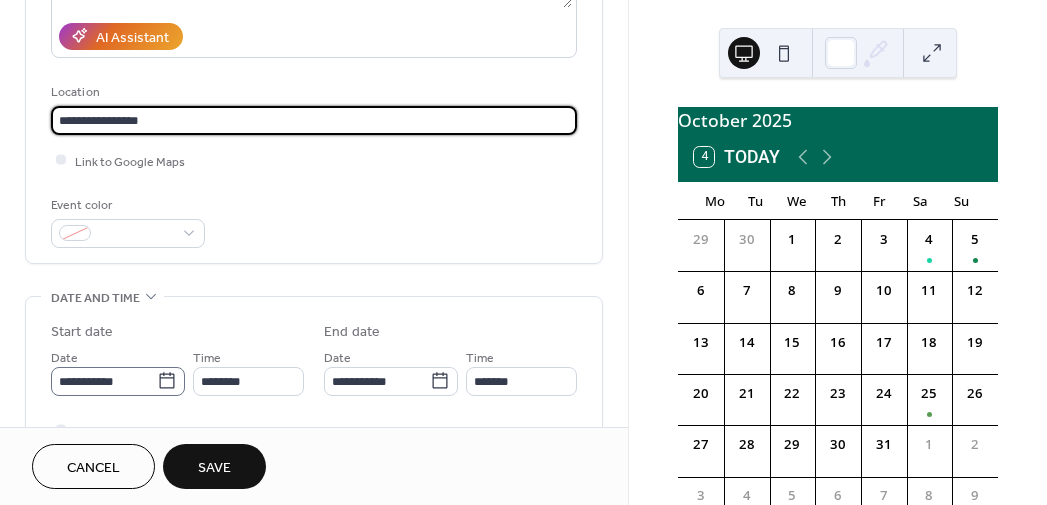 type on "**********" 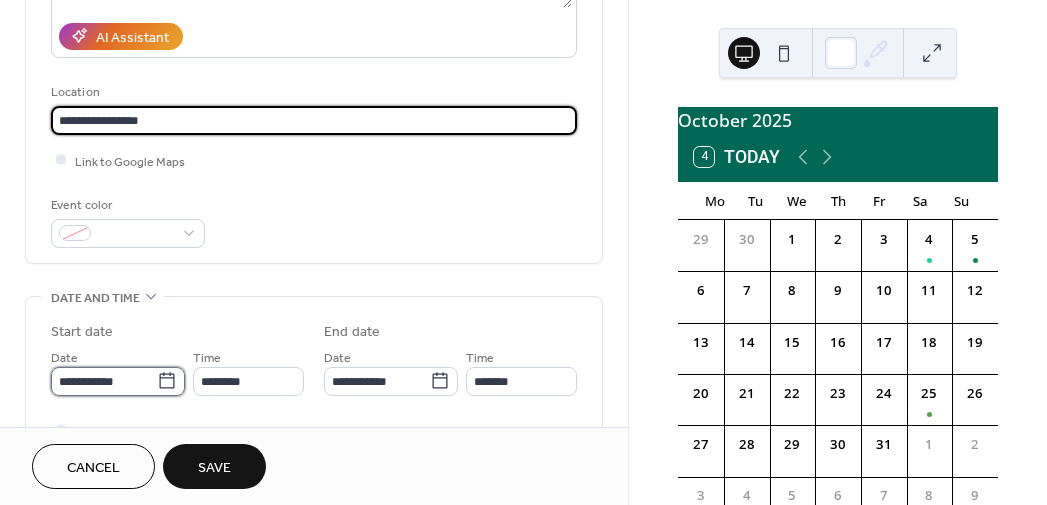 click on "**********" at bounding box center (104, 381) 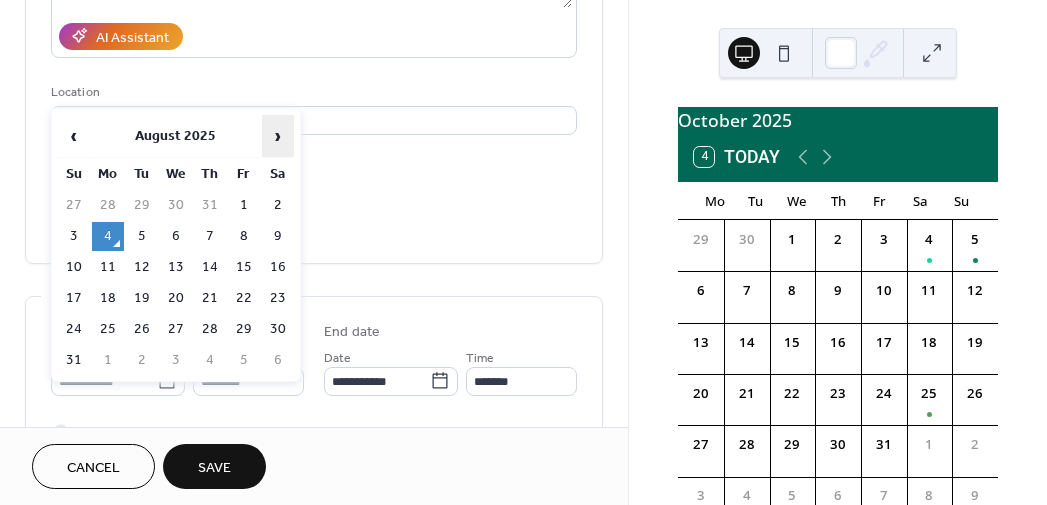 click on "›" at bounding box center [278, 136] 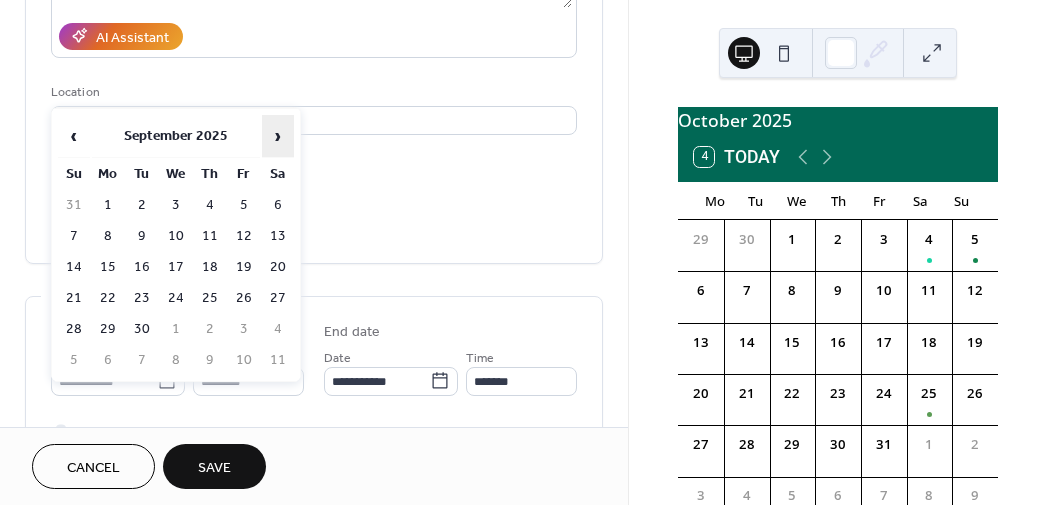 click on "›" at bounding box center (278, 136) 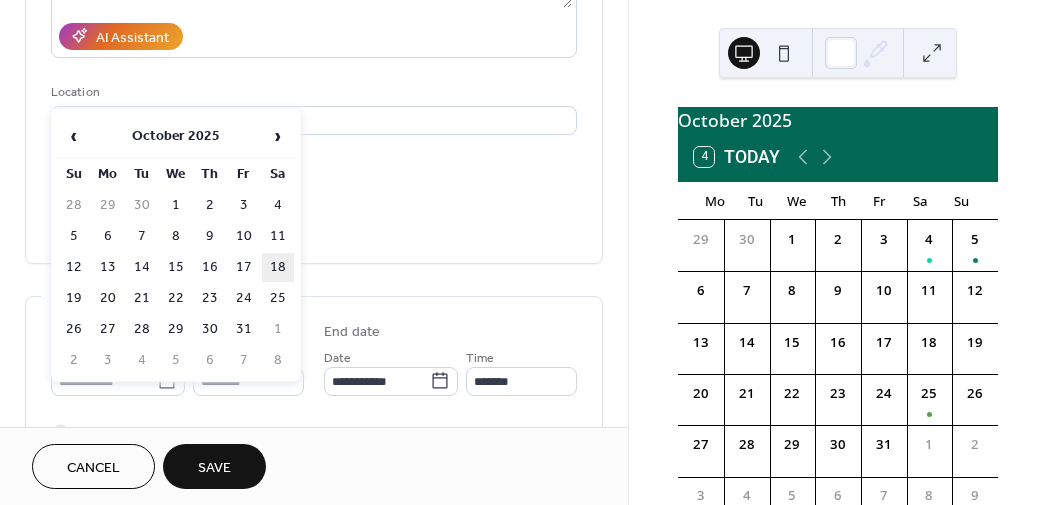 click on "18" at bounding box center [278, 267] 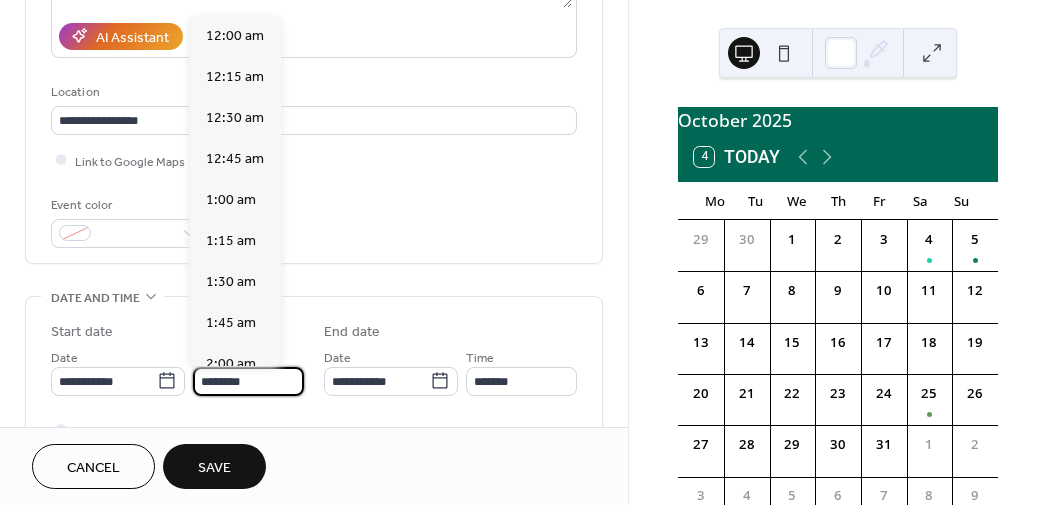 click on "********" at bounding box center (248, 381) 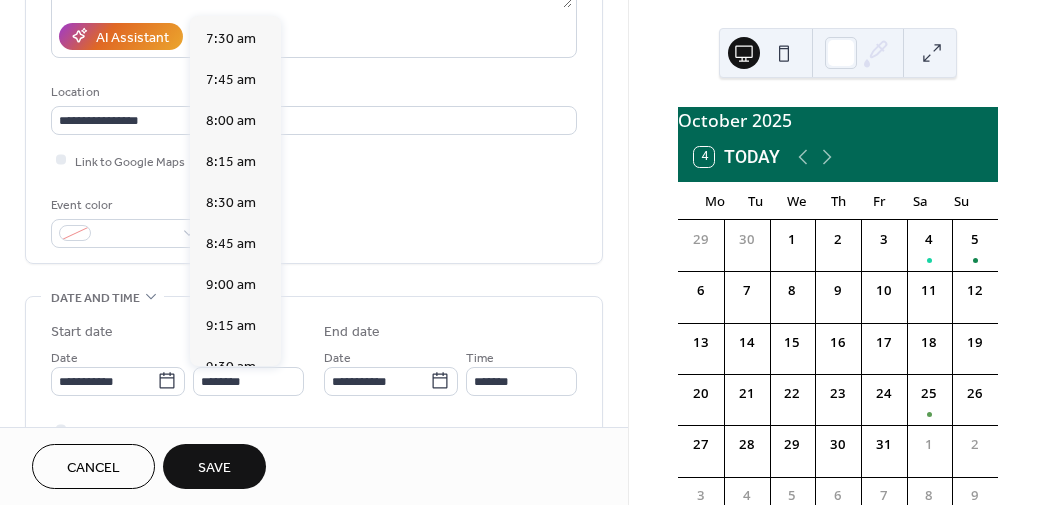 scroll, scrollTop: 1197, scrollLeft: 0, axis: vertical 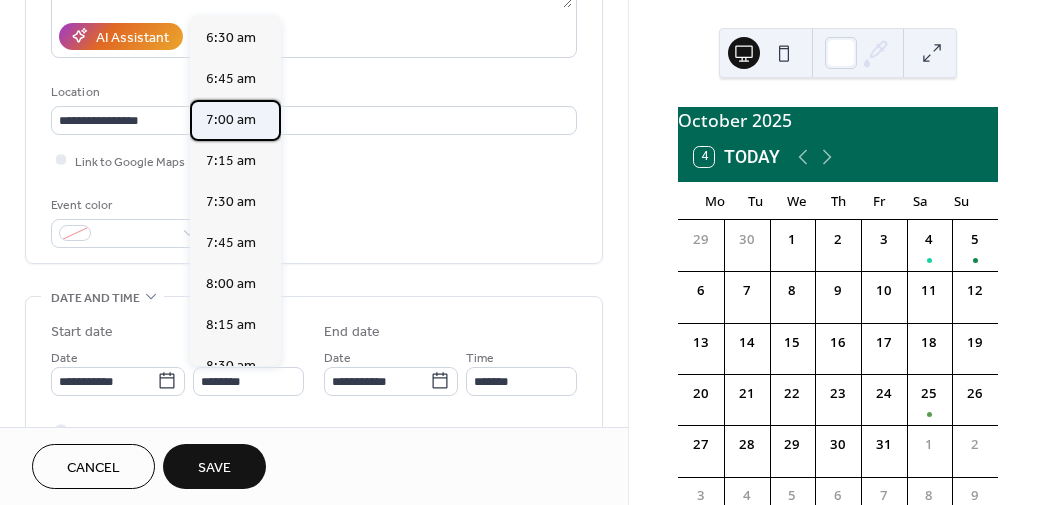 click on "7:00 am" at bounding box center [231, 119] 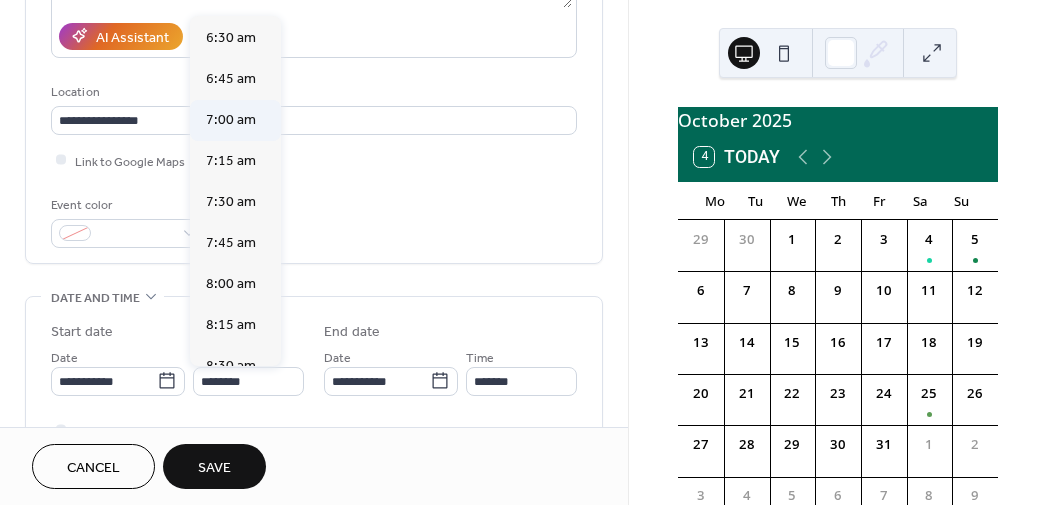 type on "*******" 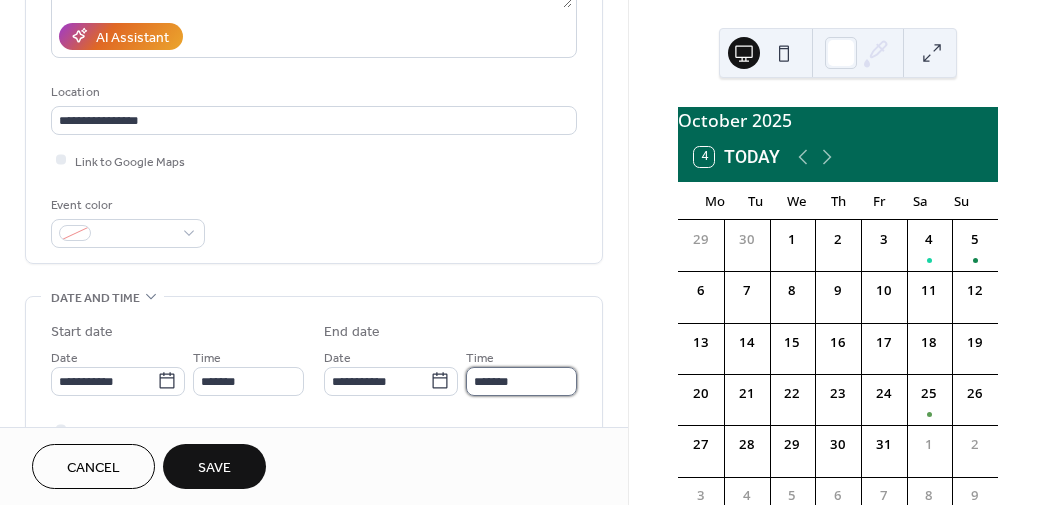 click on "*******" at bounding box center (521, 381) 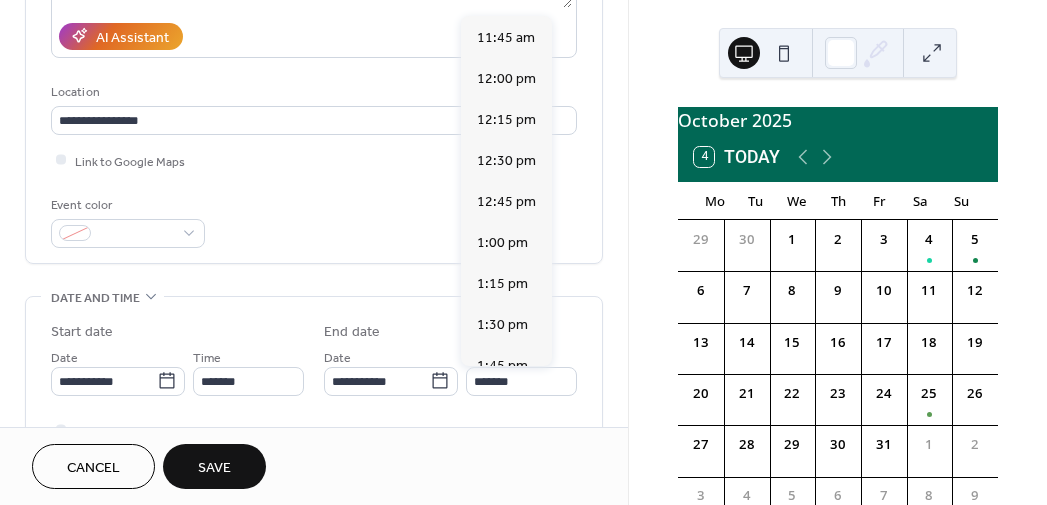 scroll, scrollTop: 742, scrollLeft: 0, axis: vertical 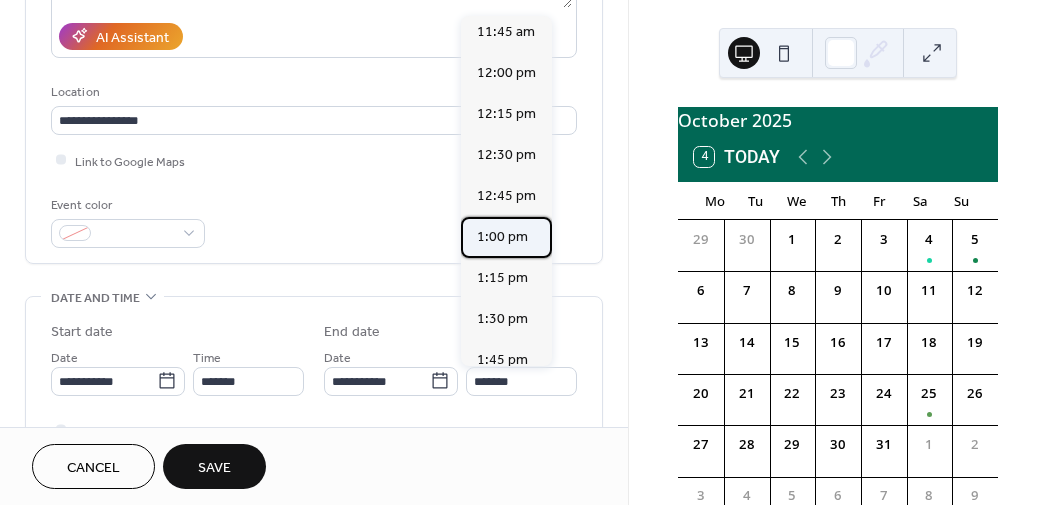 click on "1:00 pm" at bounding box center [502, 236] 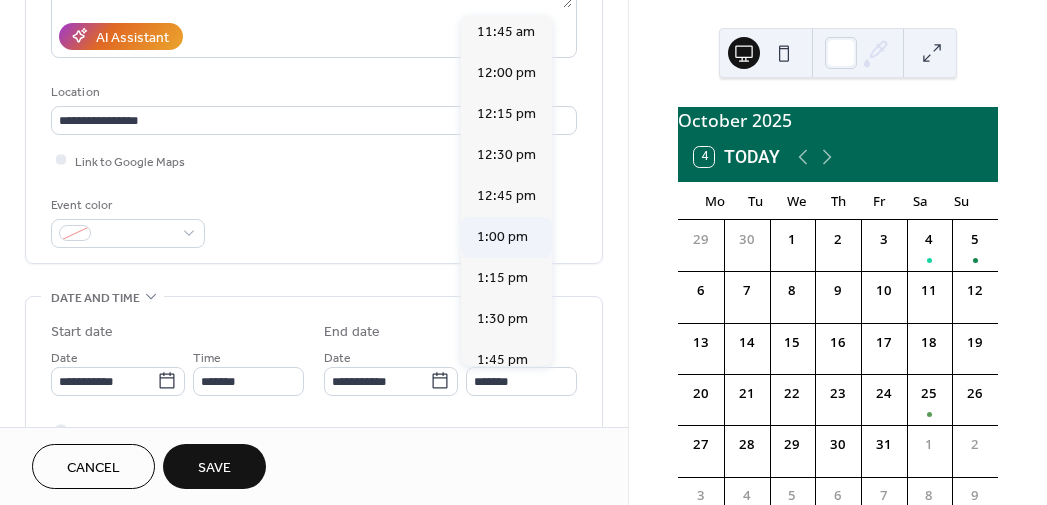 type on "*******" 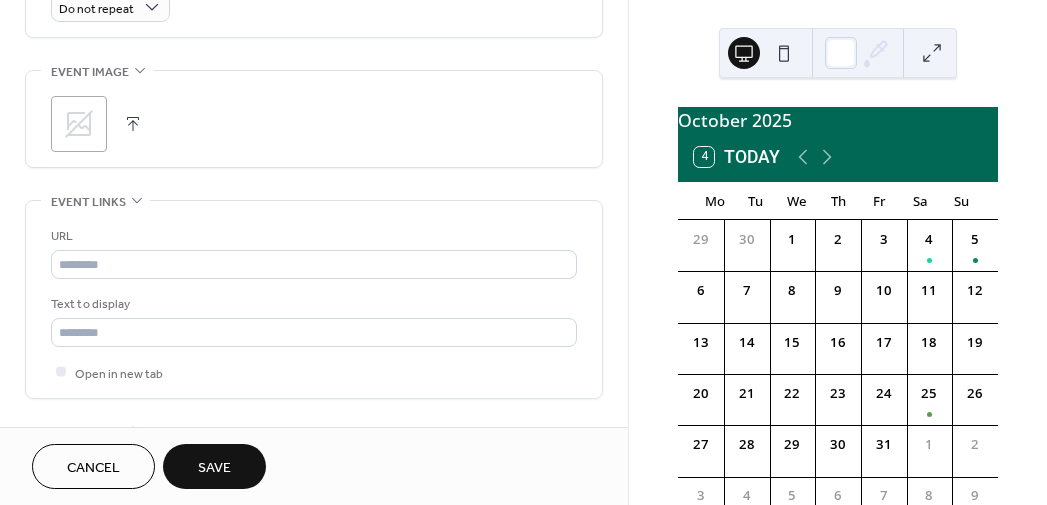 scroll, scrollTop: 1004, scrollLeft: 0, axis: vertical 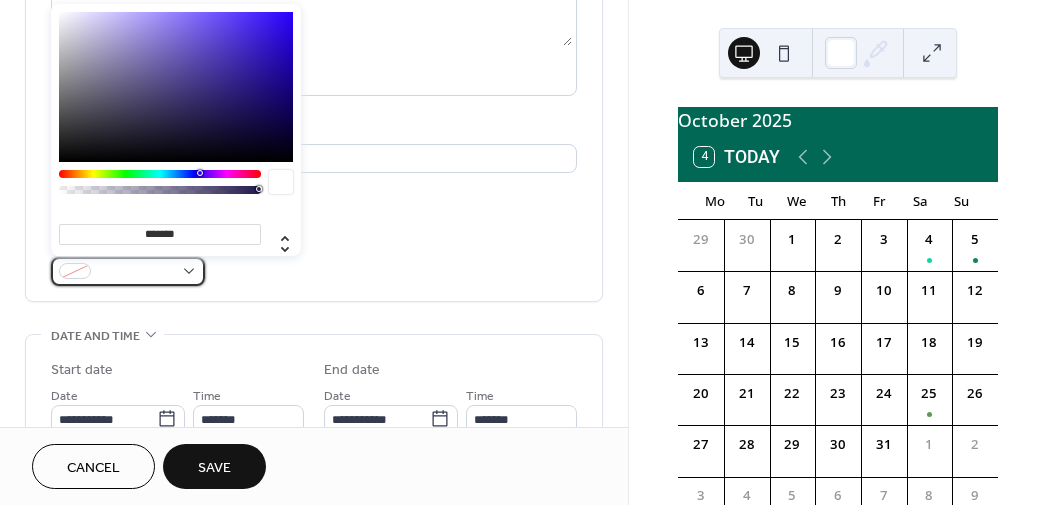 click at bounding box center [128, 271] 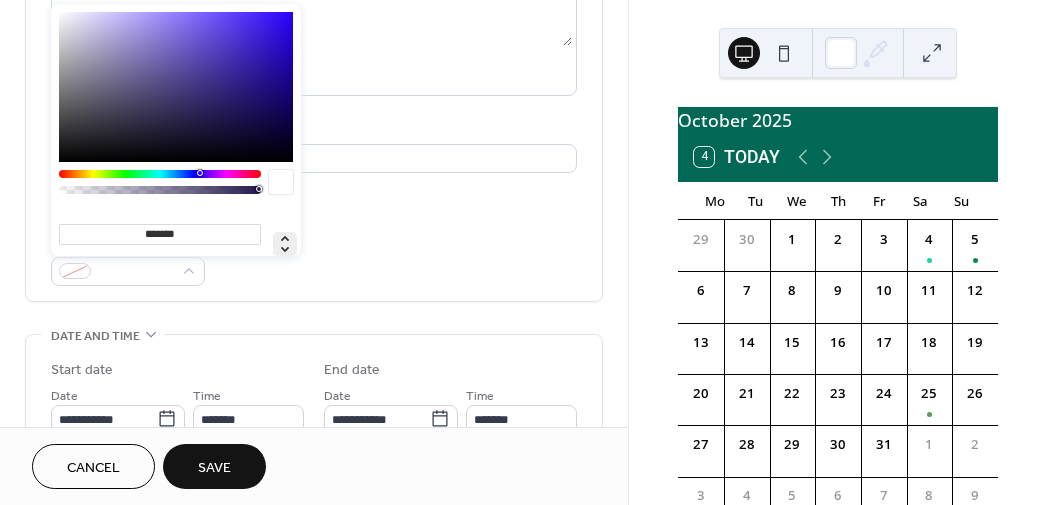 click 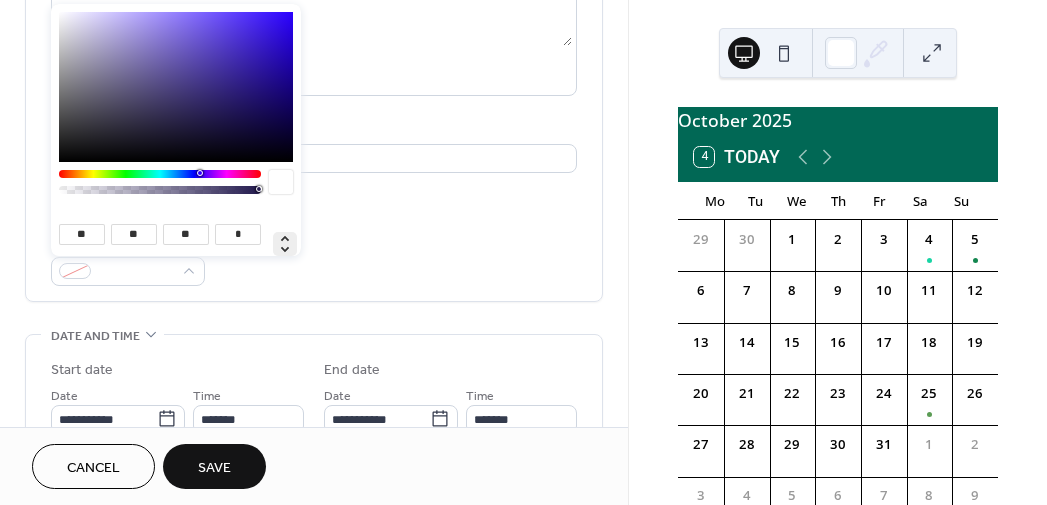 click 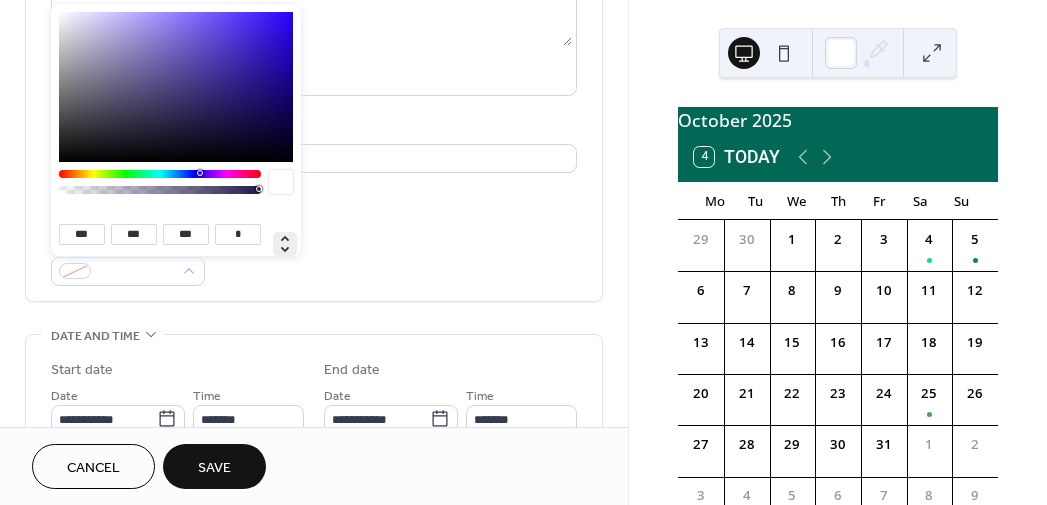 click 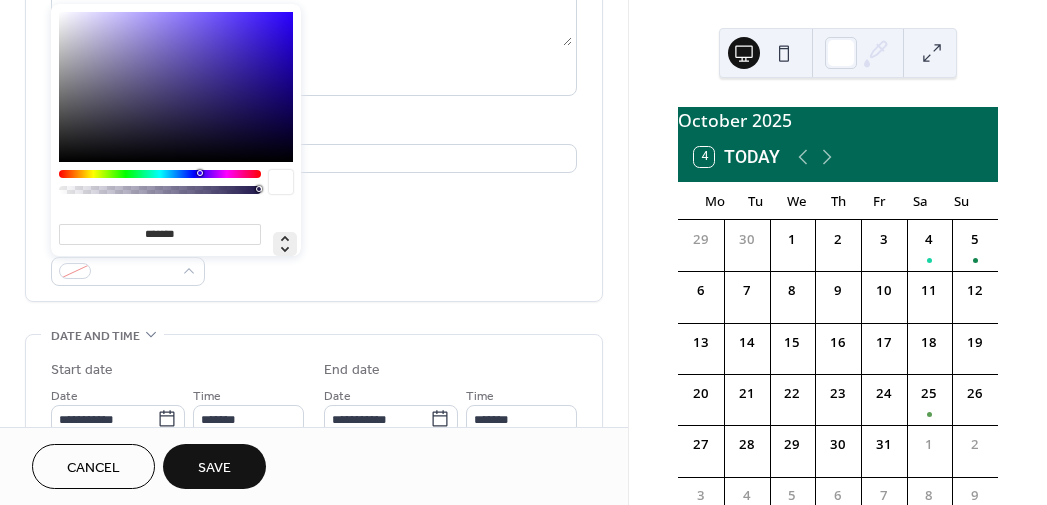 click 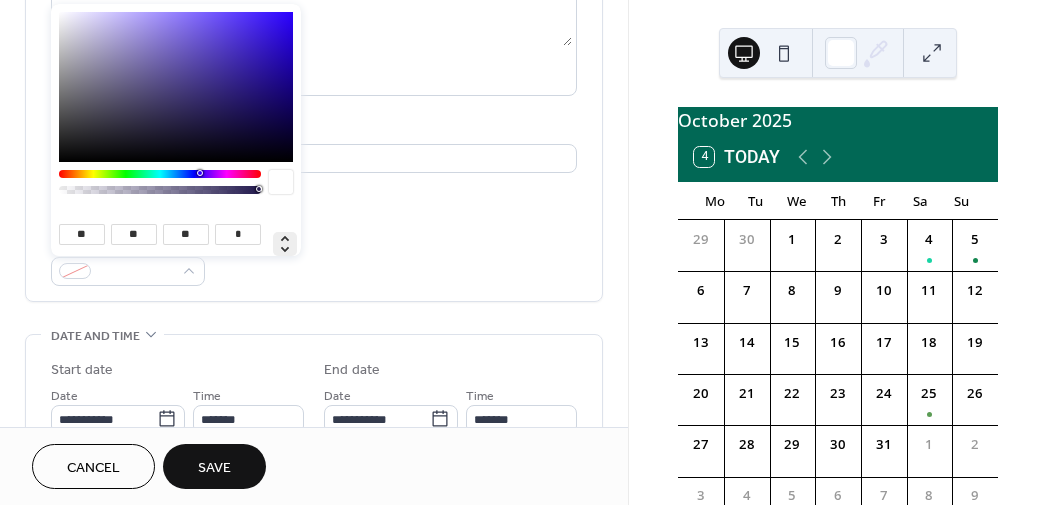 click 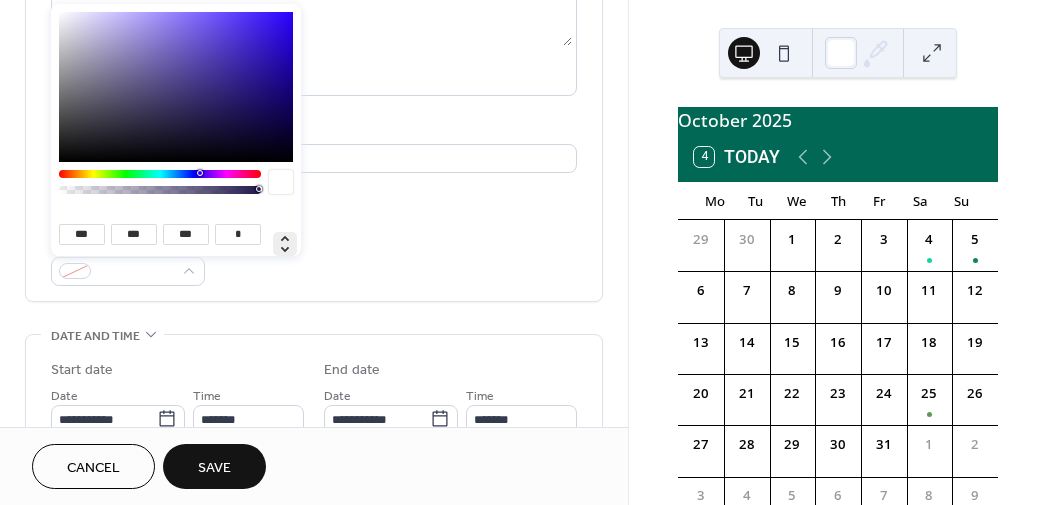 click 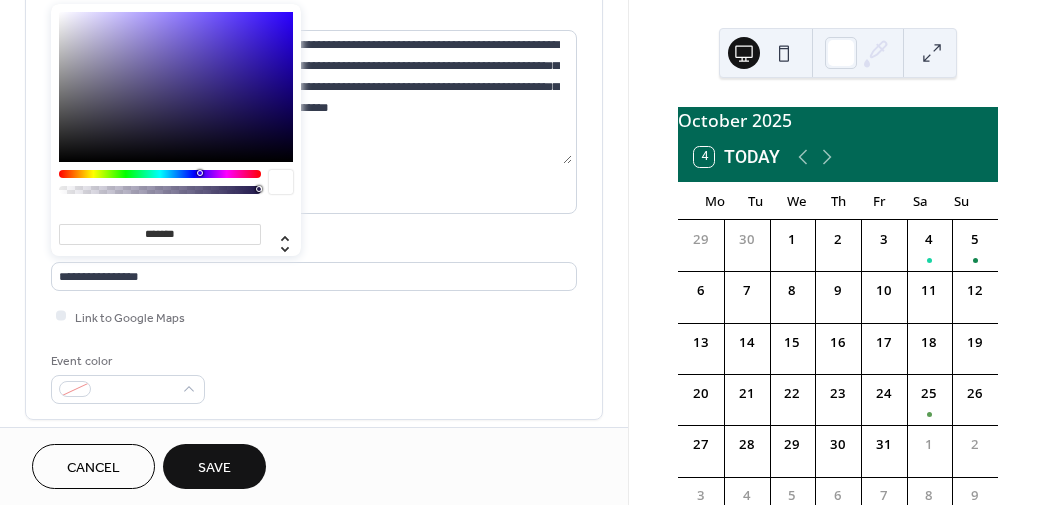 scroll, scrollTop: 170, scrollLeft: 0, axis: vertical 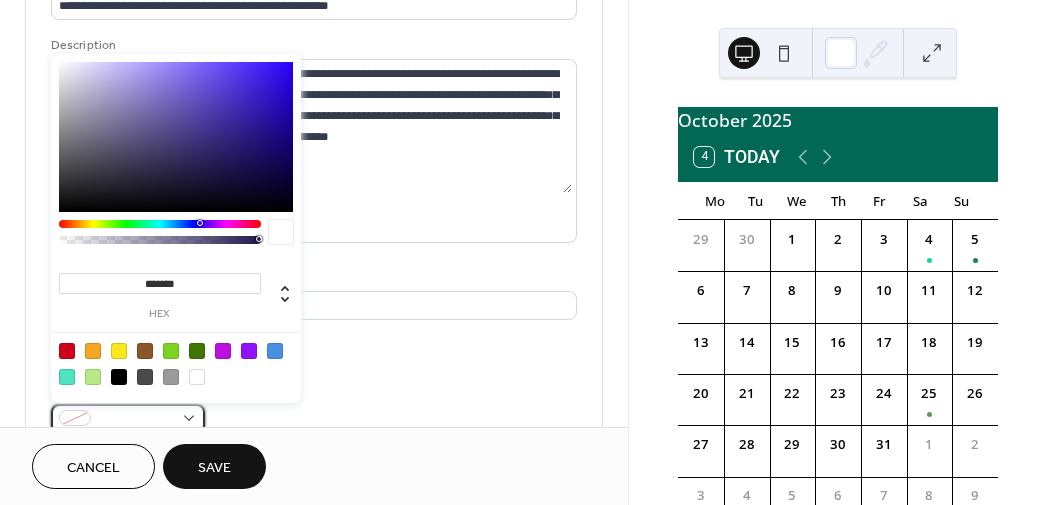 click at bounding box center [128, 418] 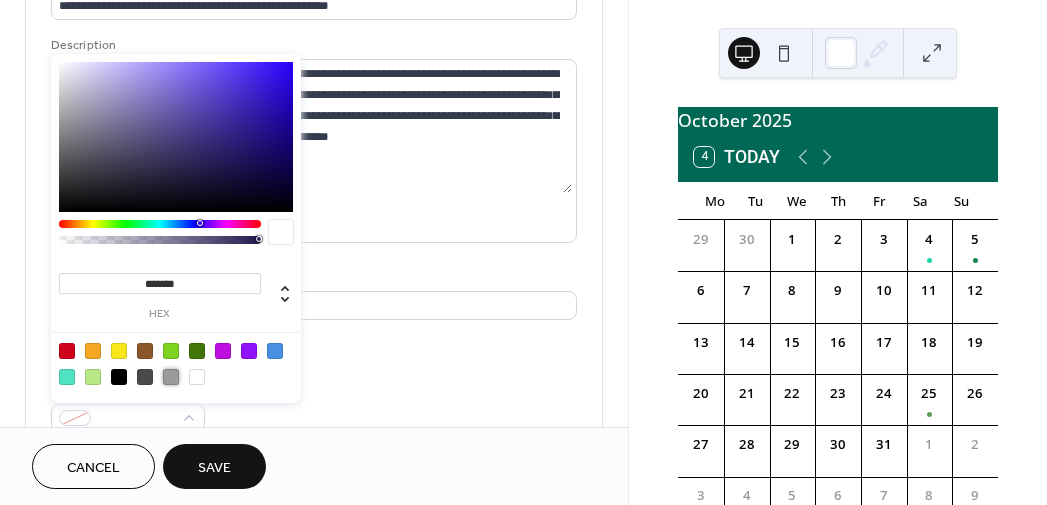 click at bounding box center [171, 377] 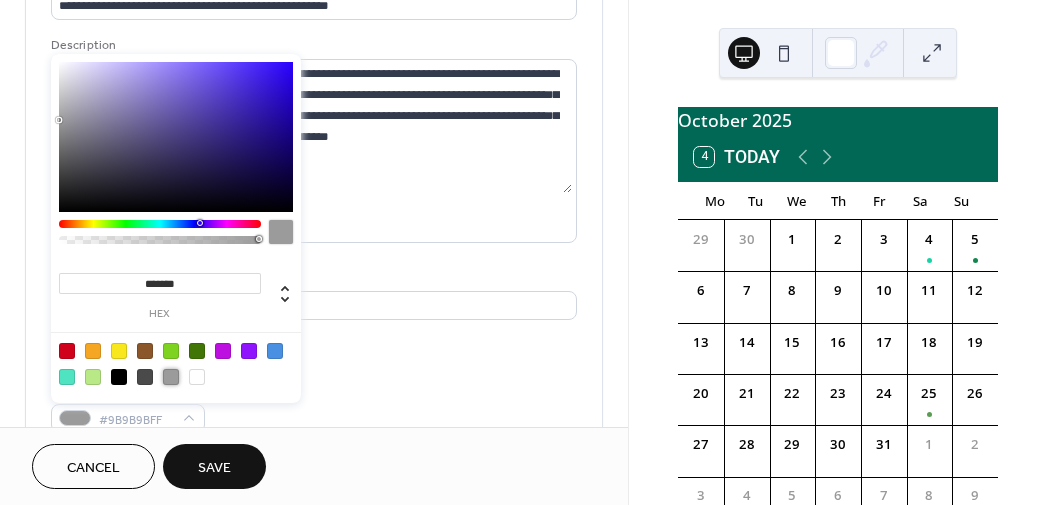 click on "Save" at bounding box center (214, 468) 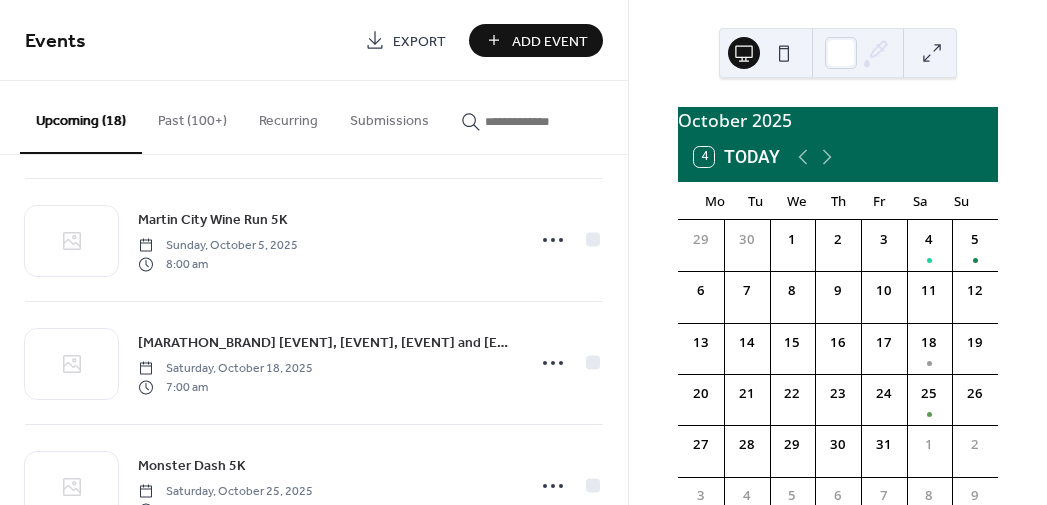 scroll, scrollTop: 1800, scrollLeft: 0, axis: vertical 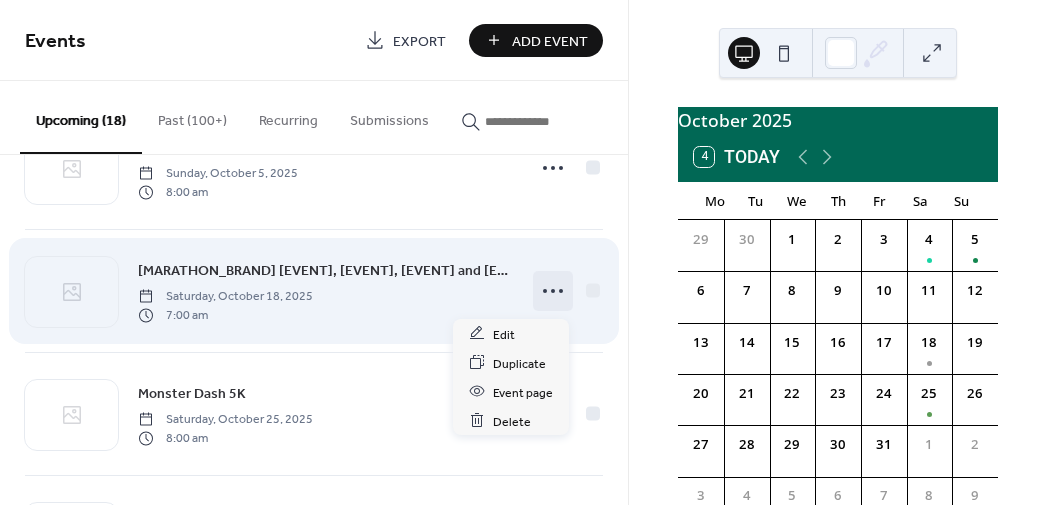 click 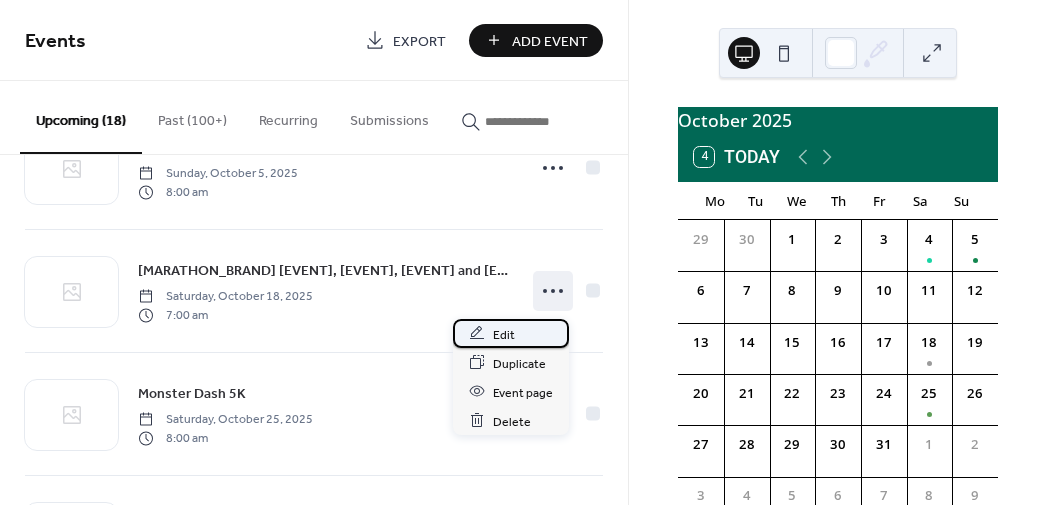 click on "Edit" at bounding box center [504, 334] 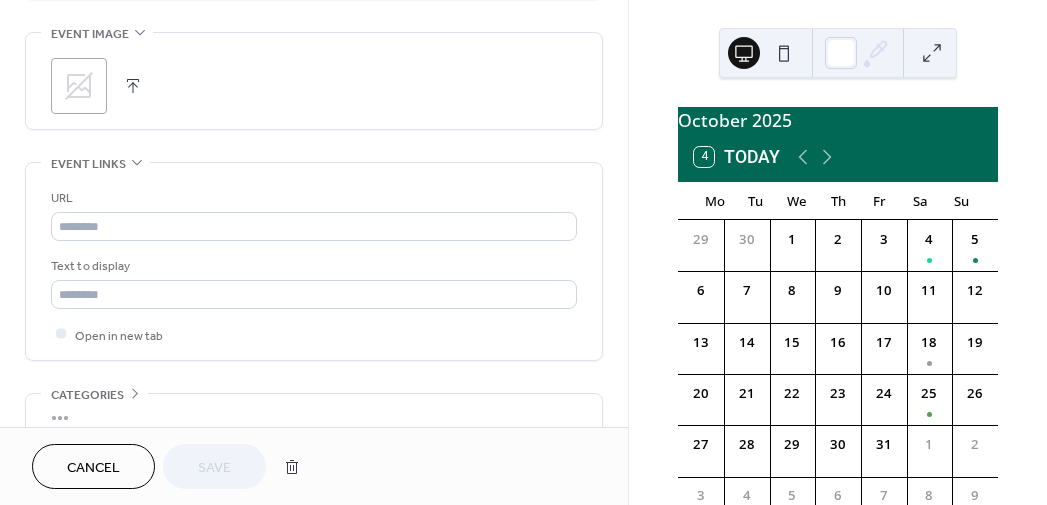 scroll, scrollTop: 966, scrollLeft: 0, axis: vertical 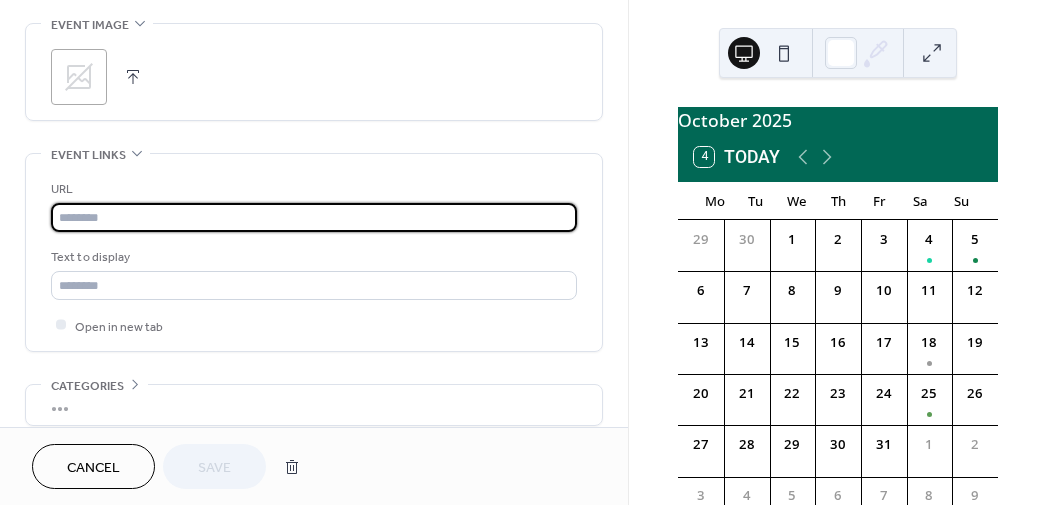click at bounding box center [314, 217] 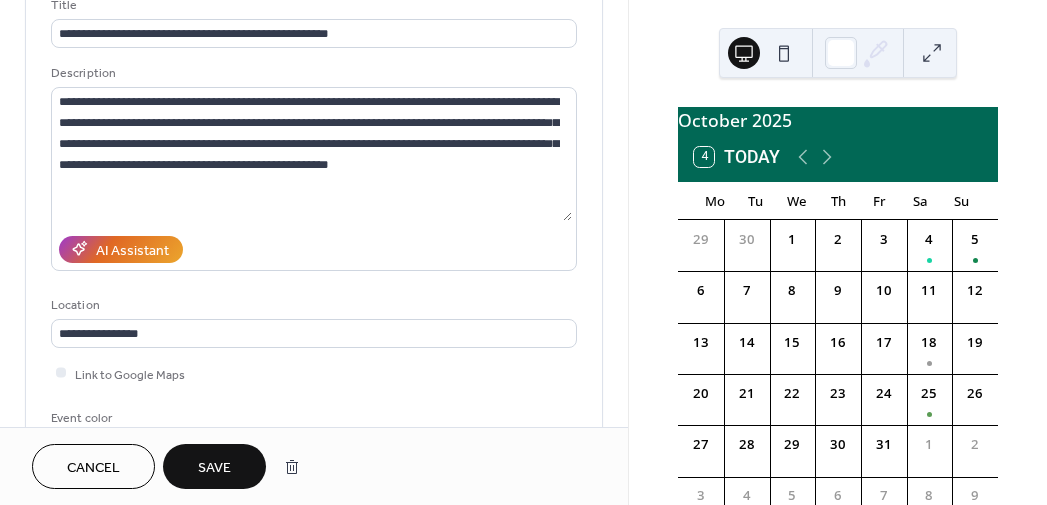 scroll, scrollTop: 145, scrollLeft: 0, axis: vertical 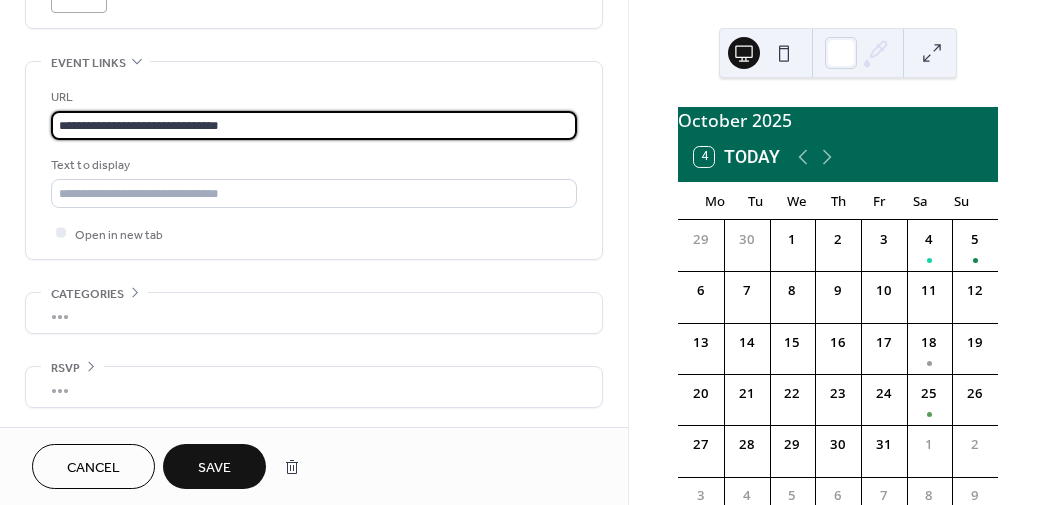 type on "**********" 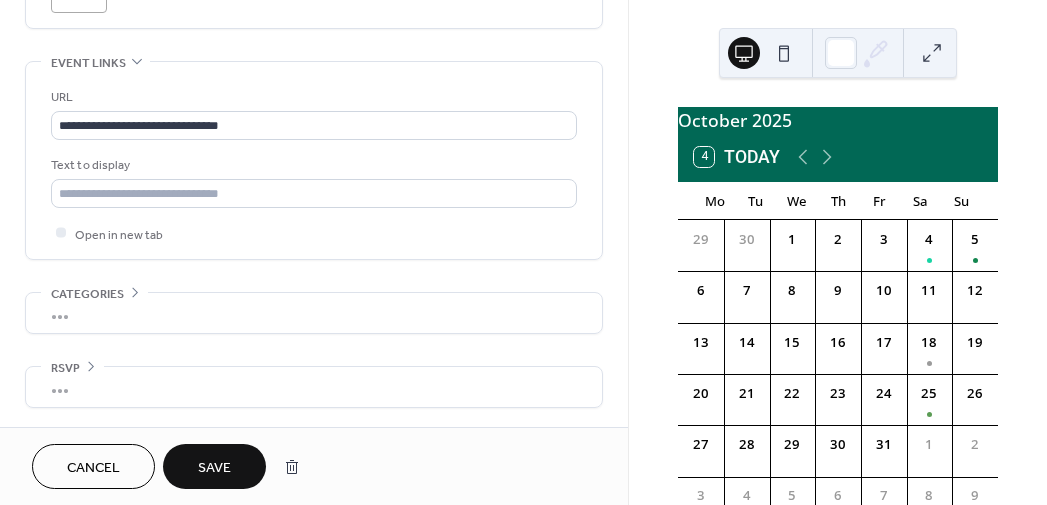 click on "Save" at bounding box center [214, 468] 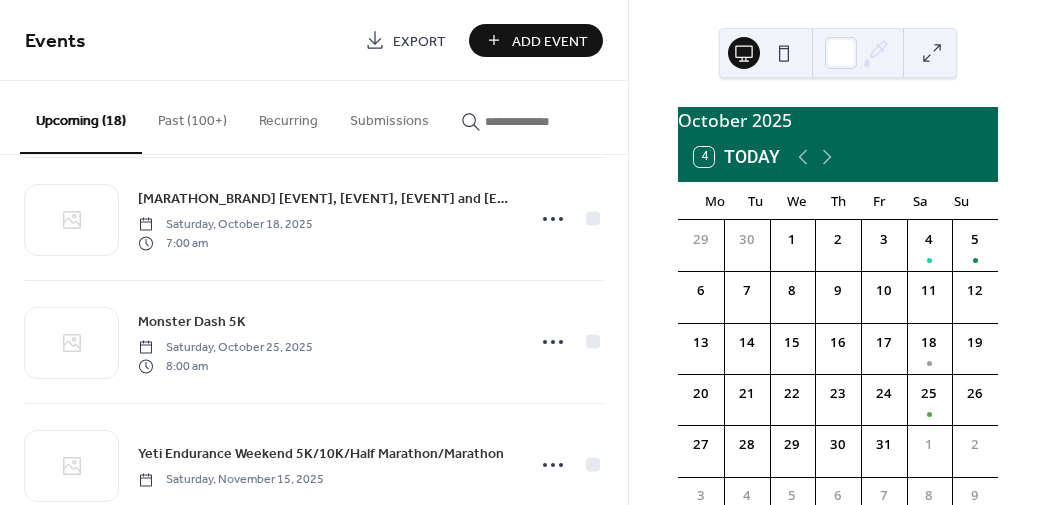 scroll, scrollTop: 1926, scrollLeft: 0, axis: vertical 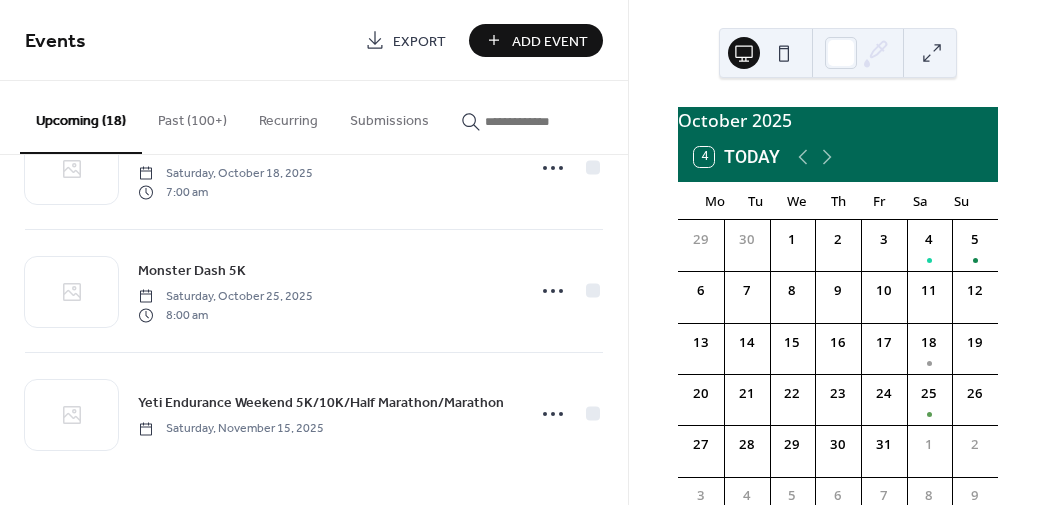 click on "Add Event" at bounding box center (550, 41) 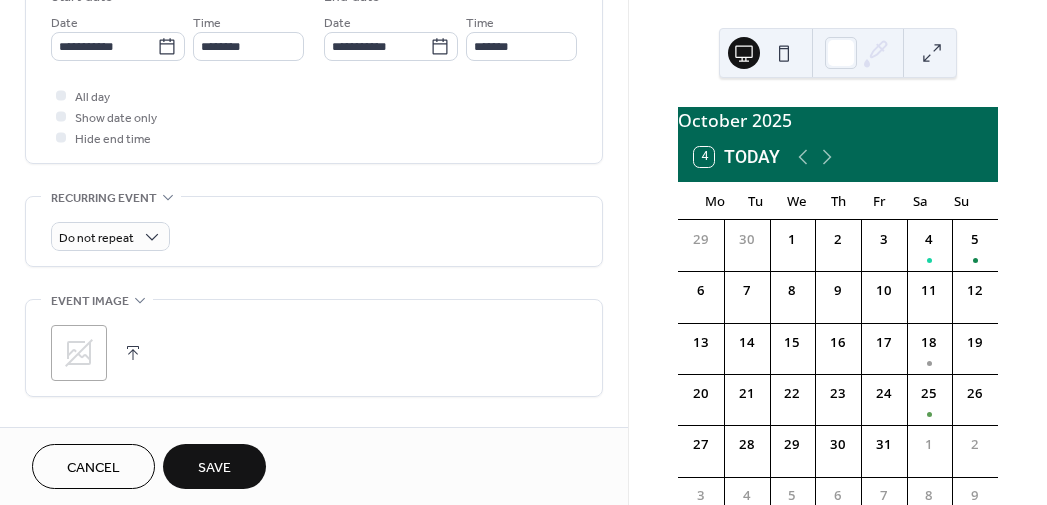 scroll, scrollTop: 728, scrollLeft: 0, axis: vertical 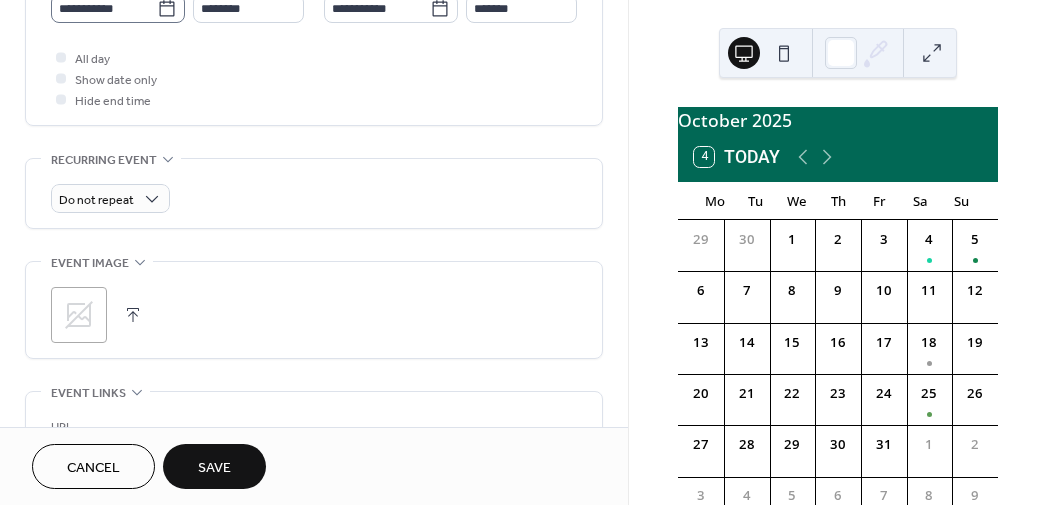 type on "**********" 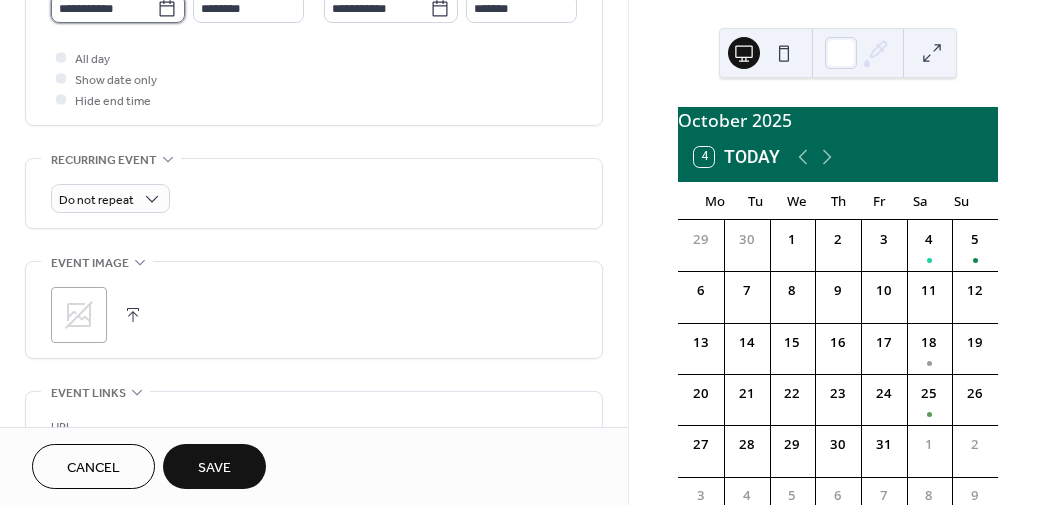 click on "**********" at bounding box center (104, 8) 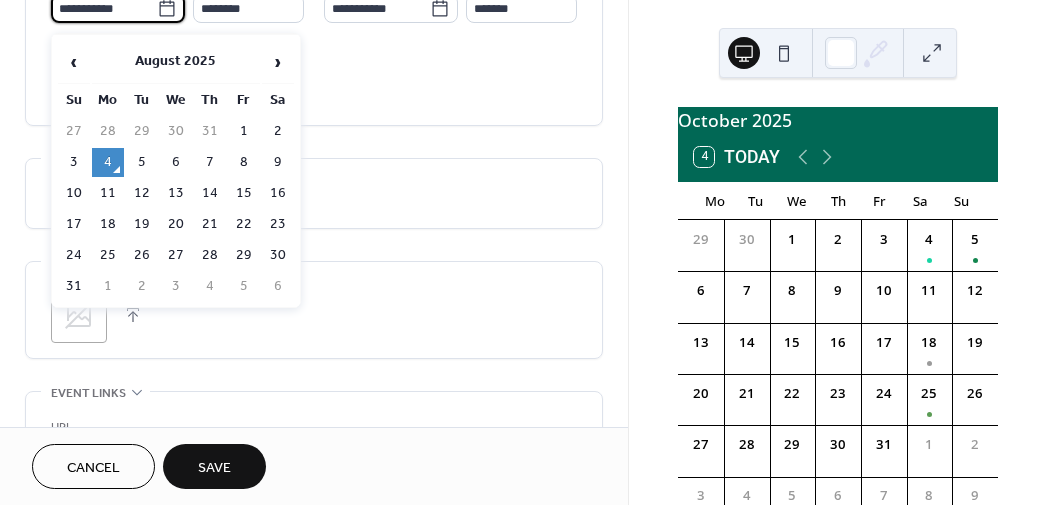 scroll, scrollTop: 721, scrollLeft: 0, axis: vertical 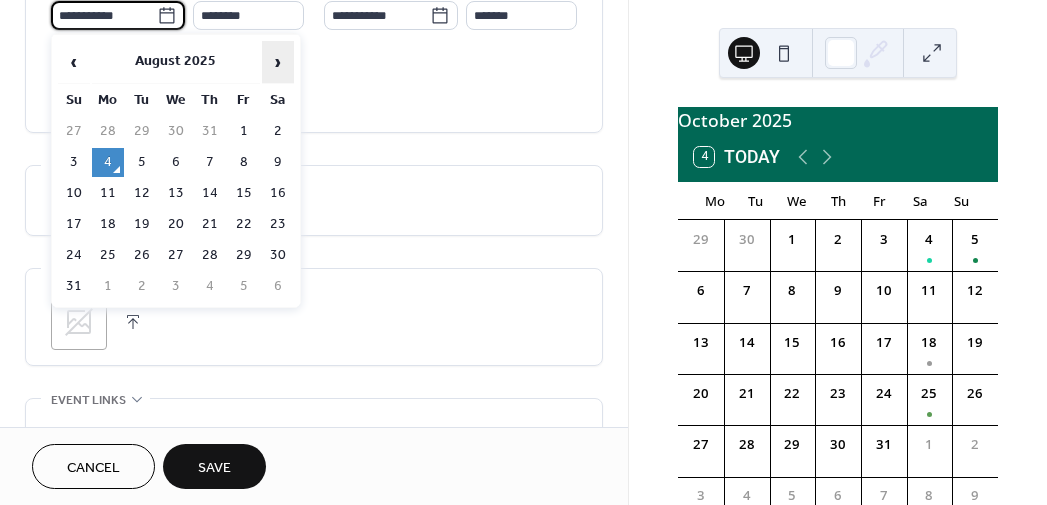 click on "›" at bounding box center (278, 62) 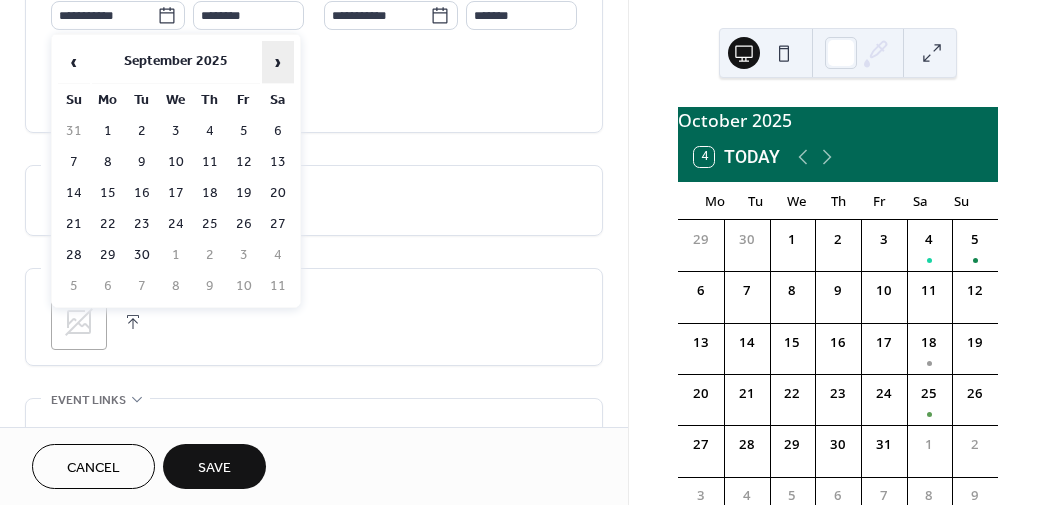 click on "›" at bounding box center (278, 62) 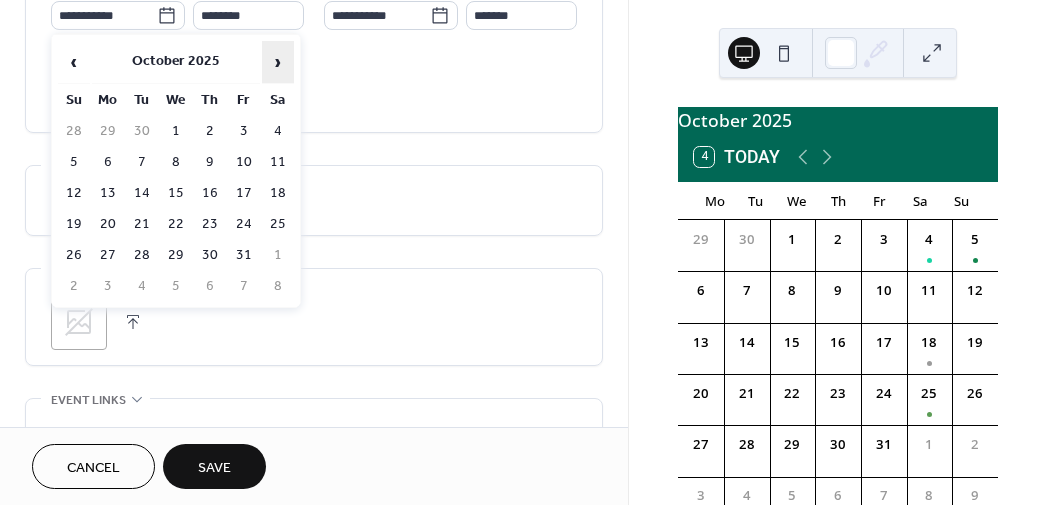 click on "›" at bounding box center (278, 62) 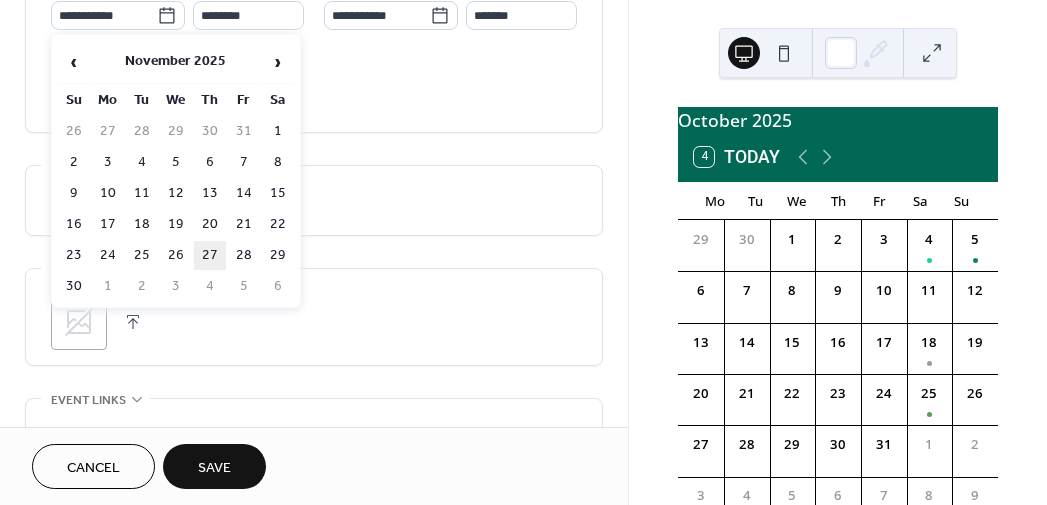 click on "27" at bounding box center (210, 255) 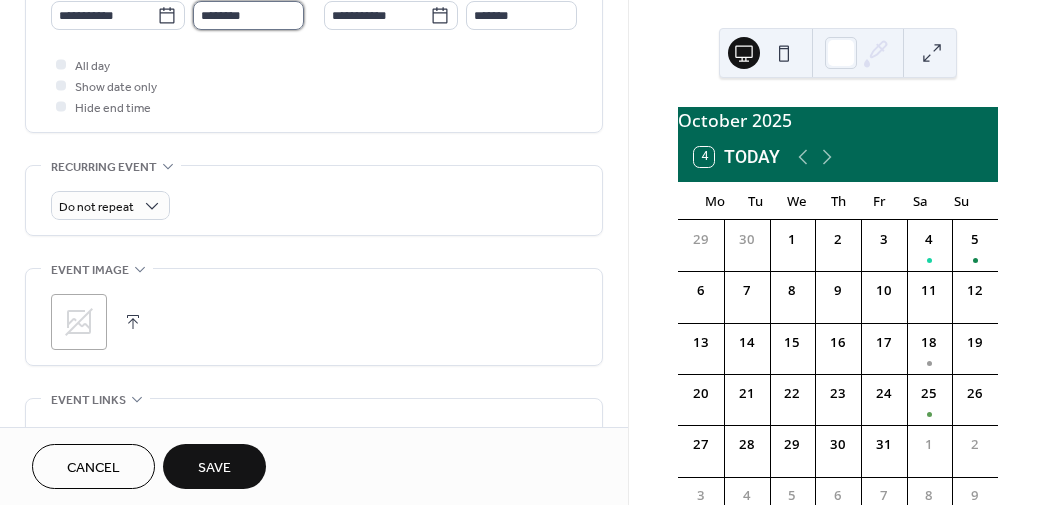 click on "********" at bounding box center (248, 15) 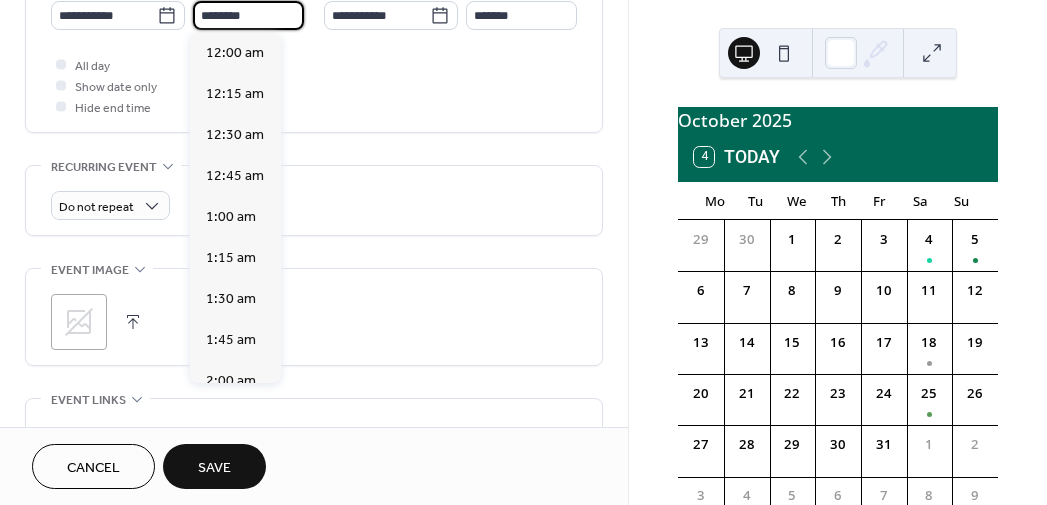scroll, scrollTop: 1950, scrollLeft: 0, axis: vertical 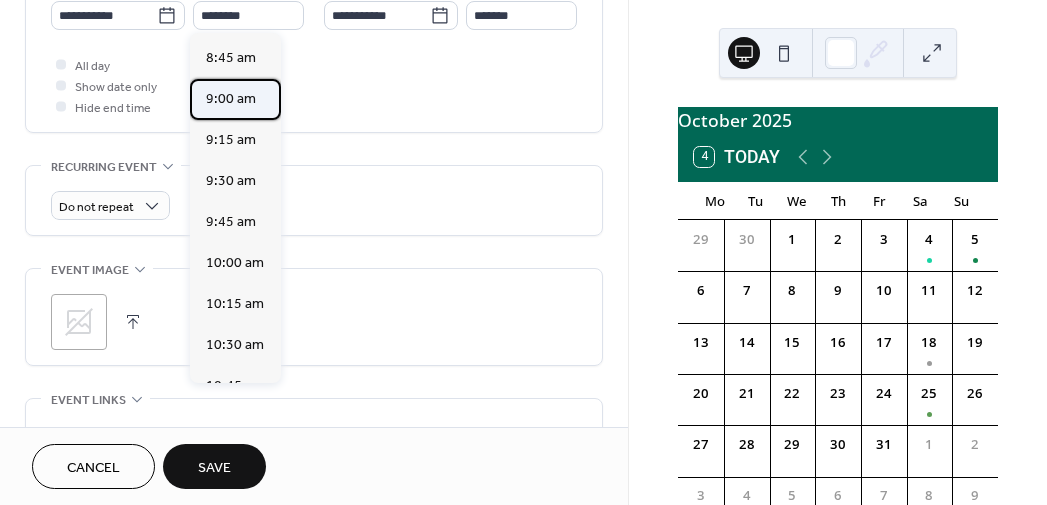 click on "9:00 am" at bounding box center (231, 98) 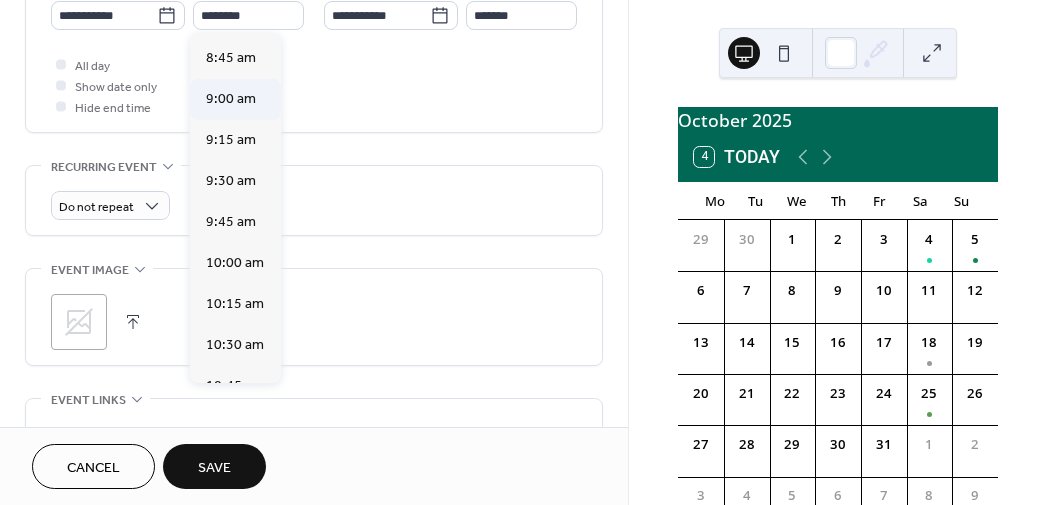 type on "*******" 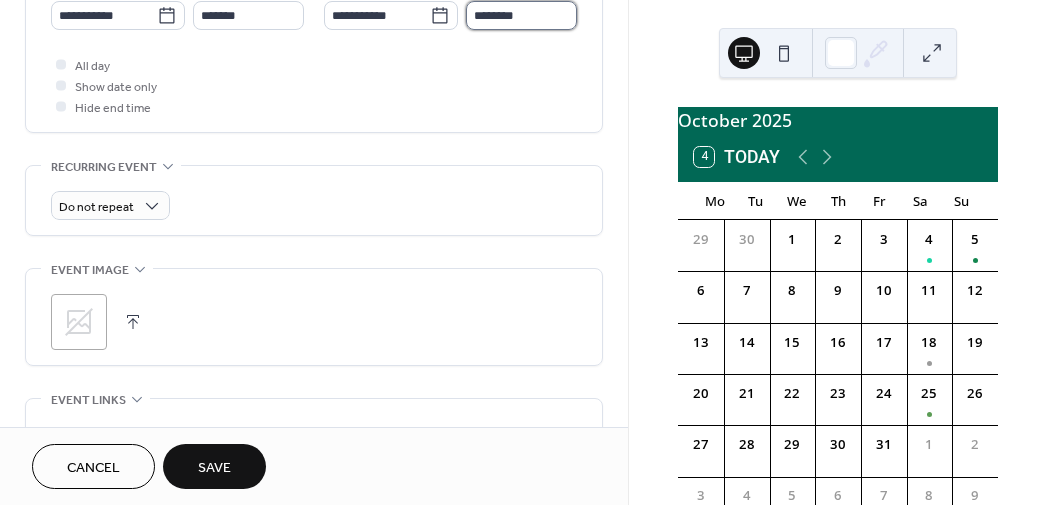 click on "********" at bounding box center (521, 15) 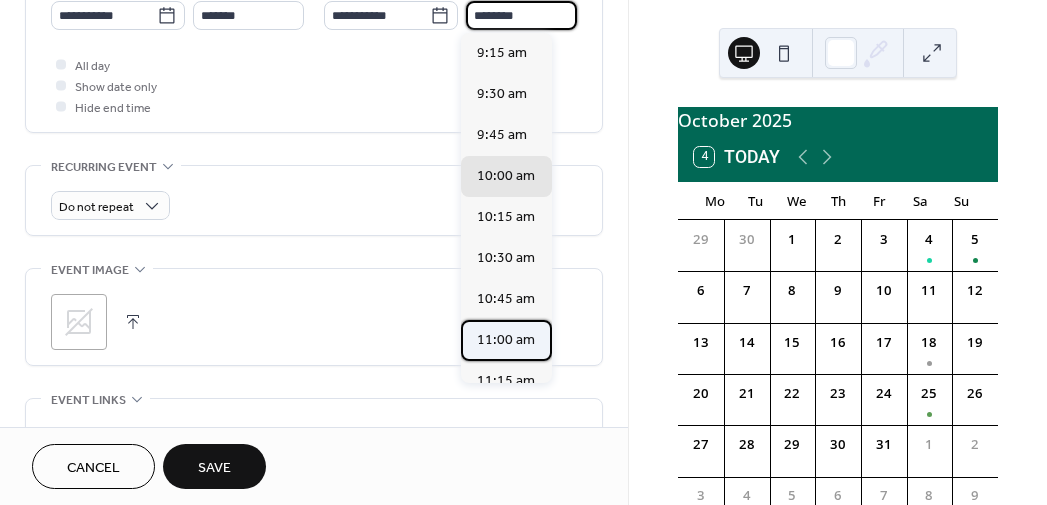 click on "11:00 am" at bounding box center (506, 339) 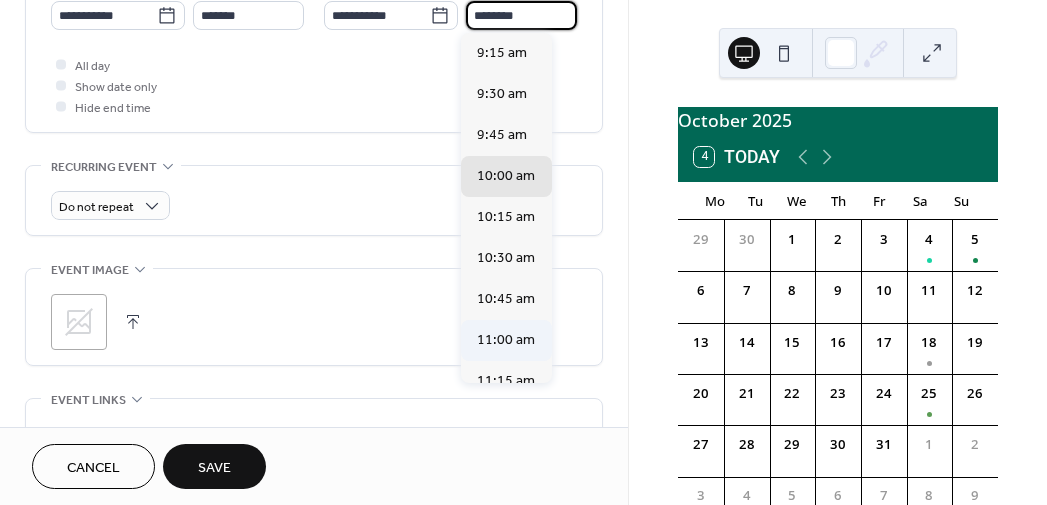 type on "********" 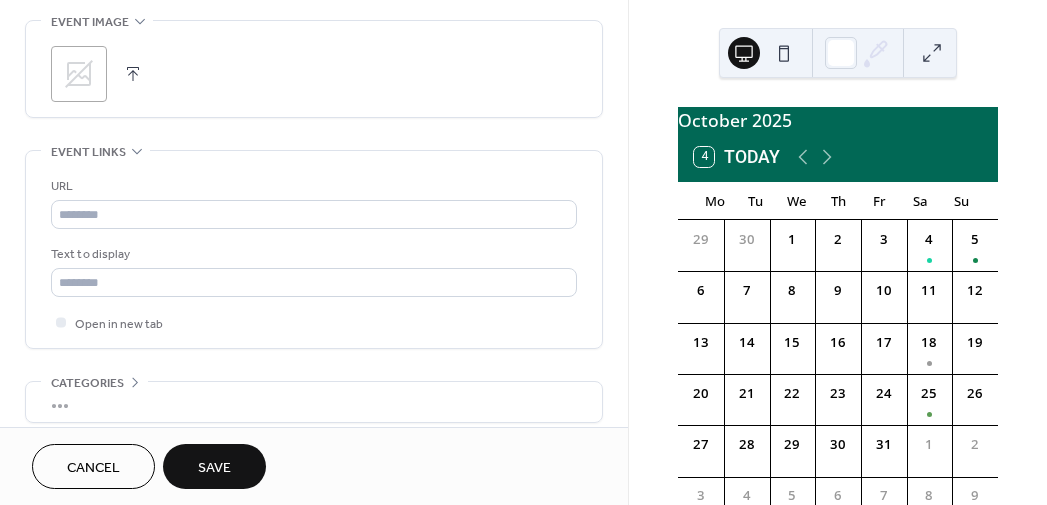 scroll, scrollTop: 979, scrollLeft: 0, axis: vertical 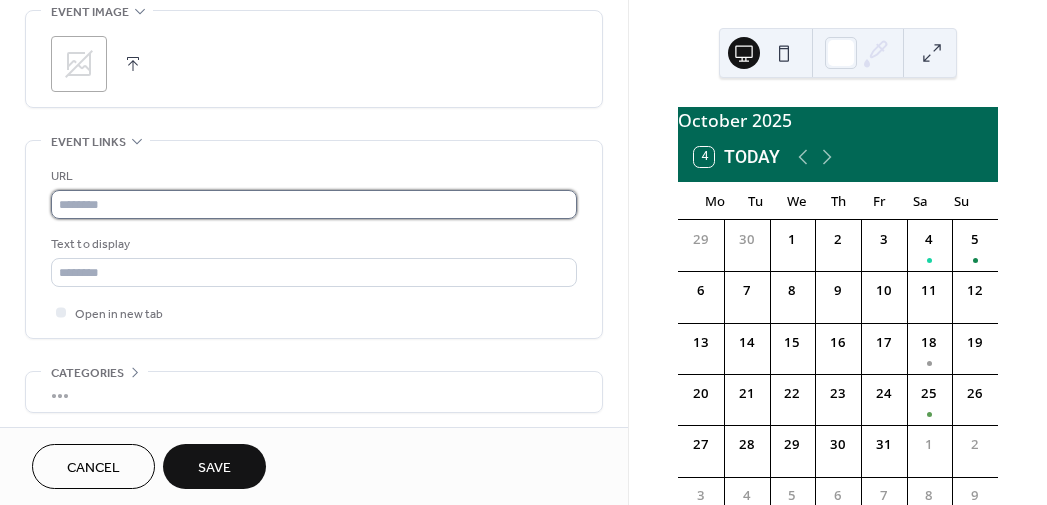 click at bounding box center (314, 204) 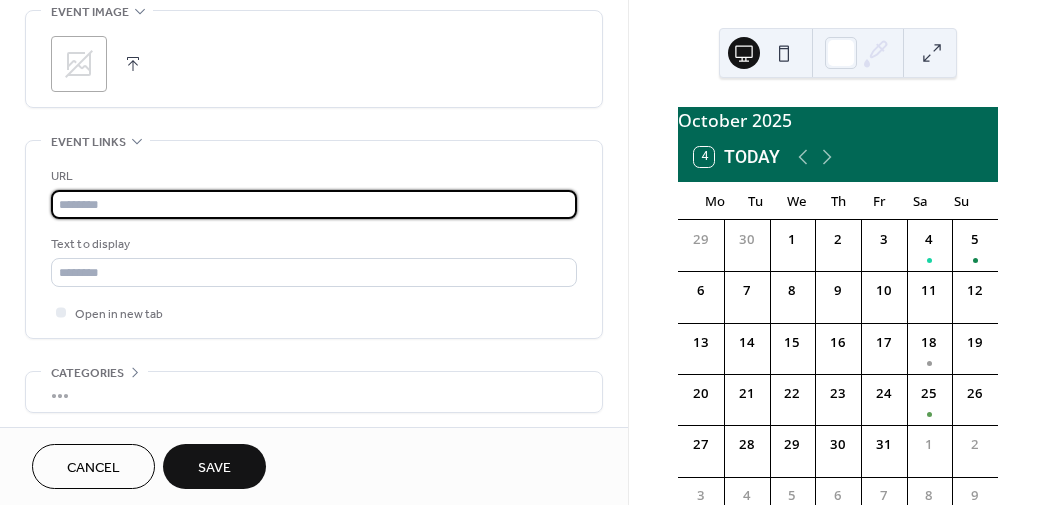 paste on "**********" 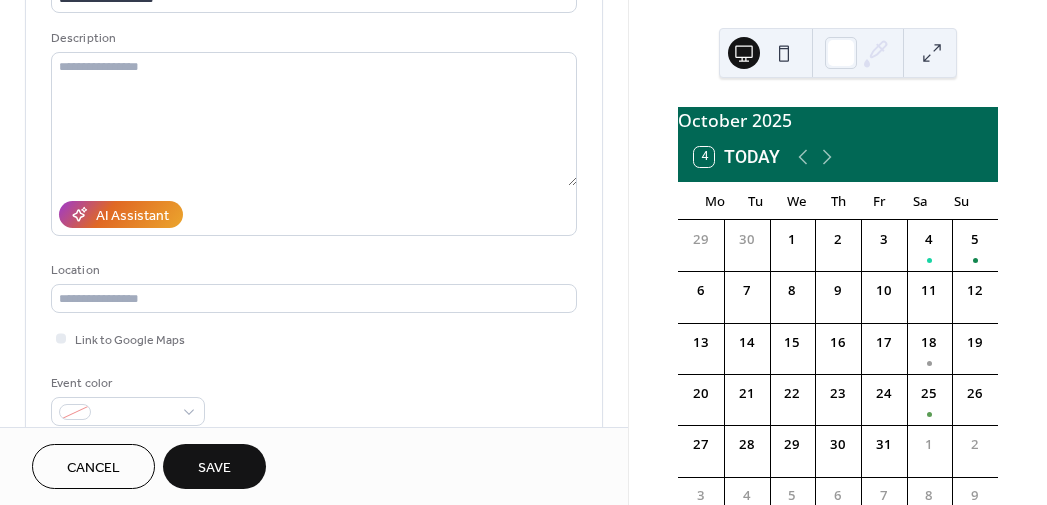 scroll, scrollTop: 0, scrollLeft: 0, axis: both 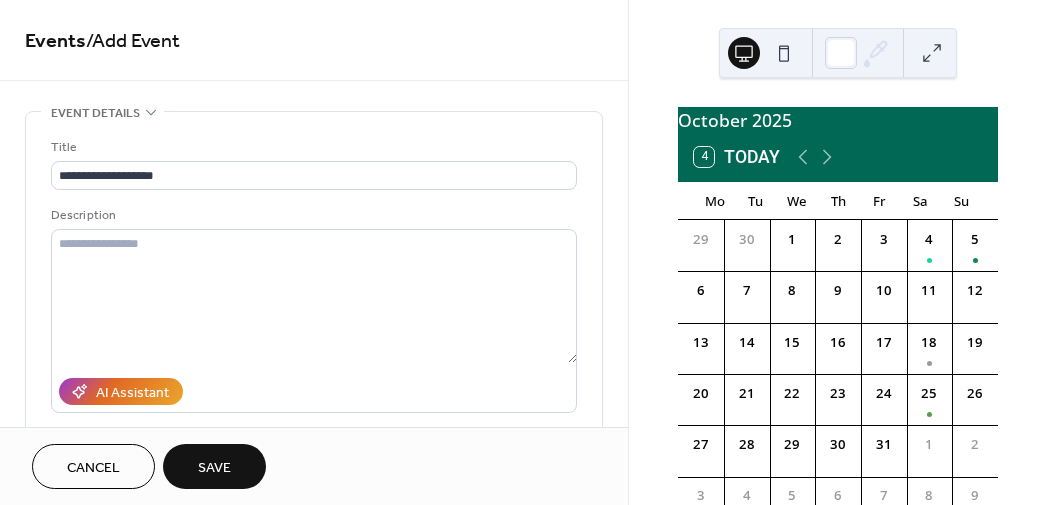 type on "**********" 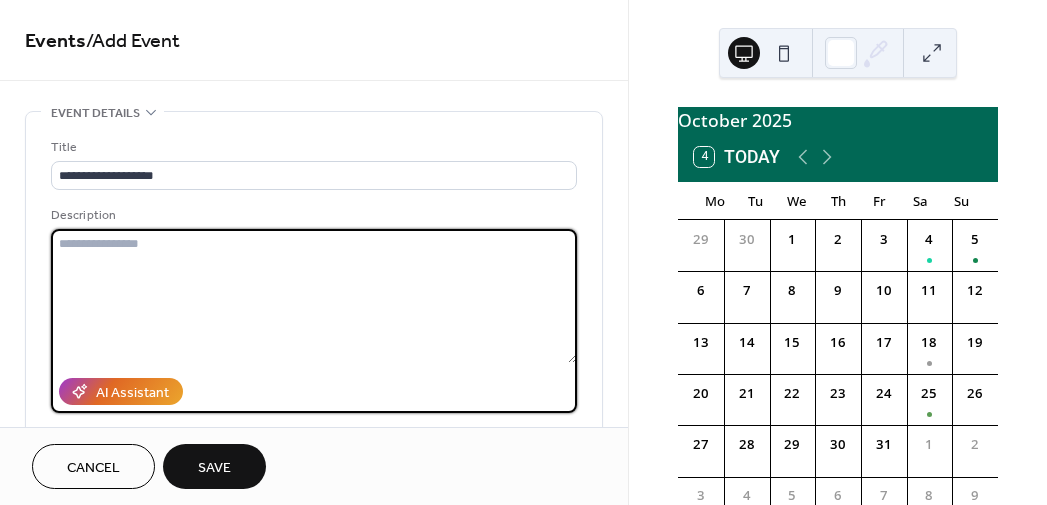 click at bounding box center (314, 296) 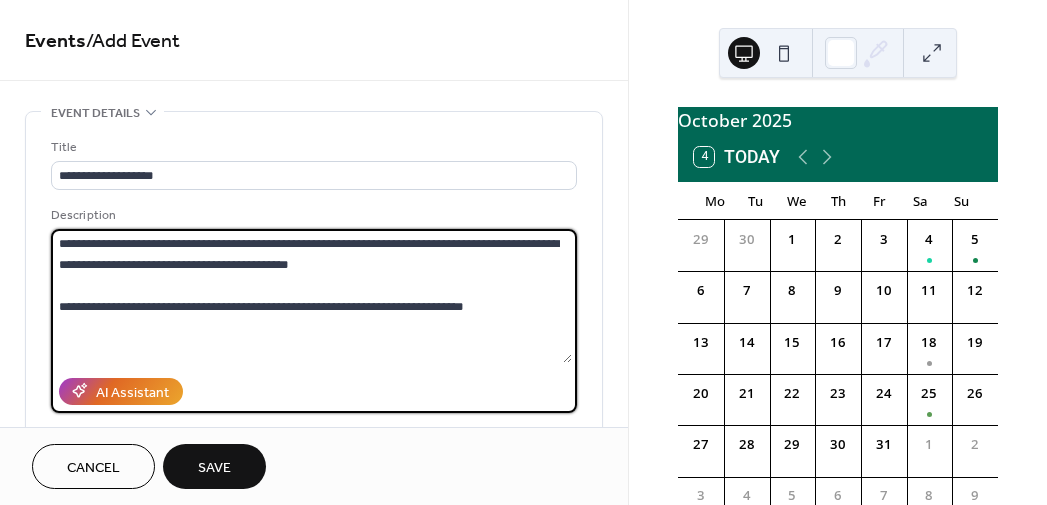 click on "[SYMBOLS]" at bounding box center [311, 296] 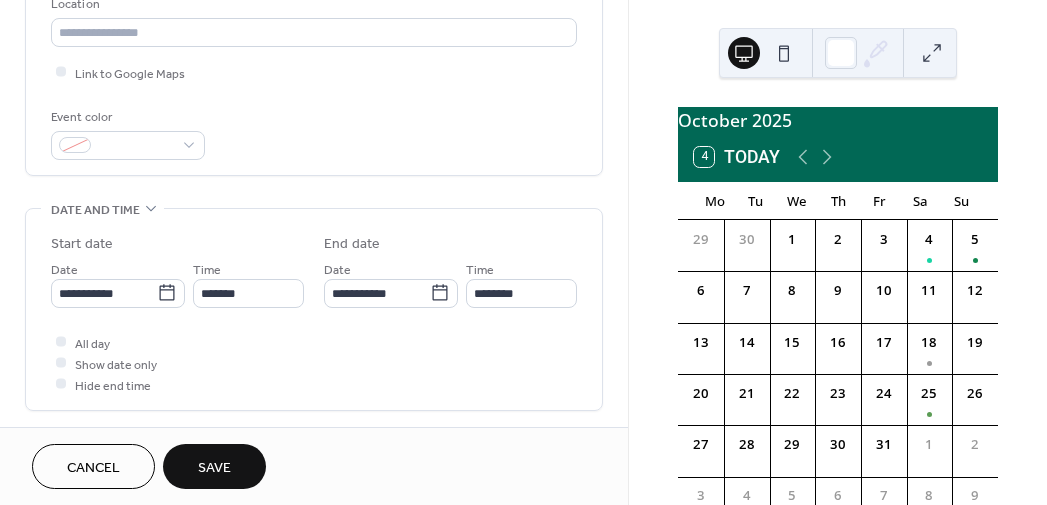 scroll, scrollTop: 465, scrollLeft: 0, axis: vertical 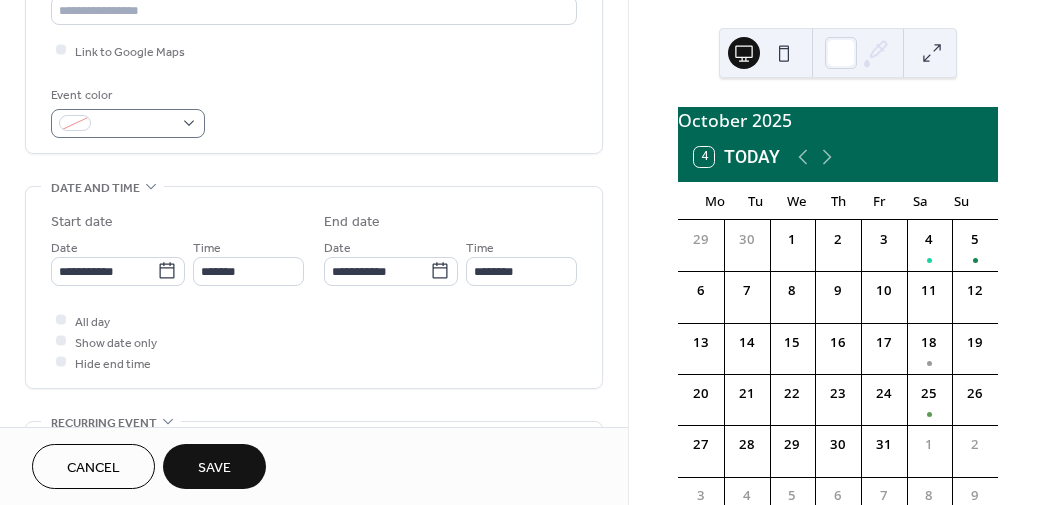 type on "**********" 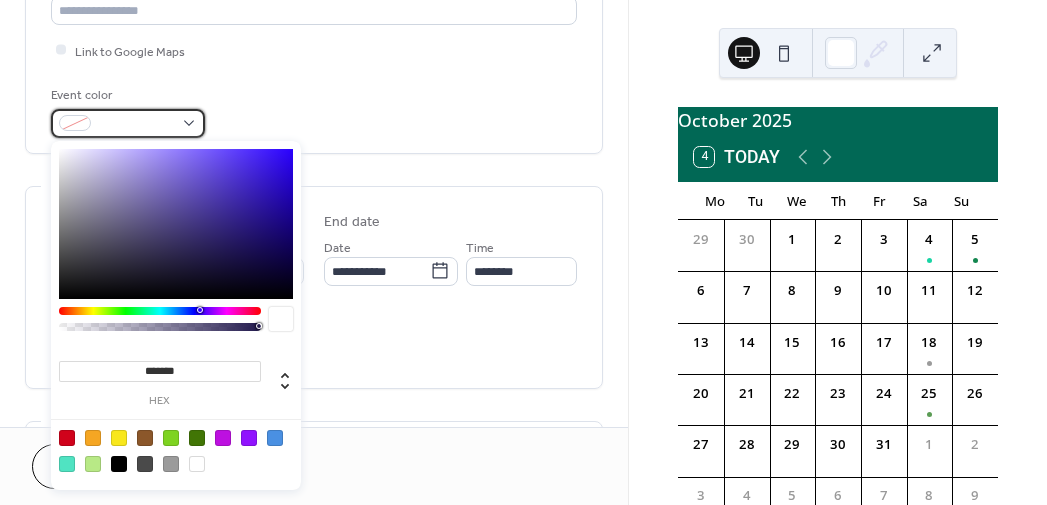 click at bounding box center (128, 123) 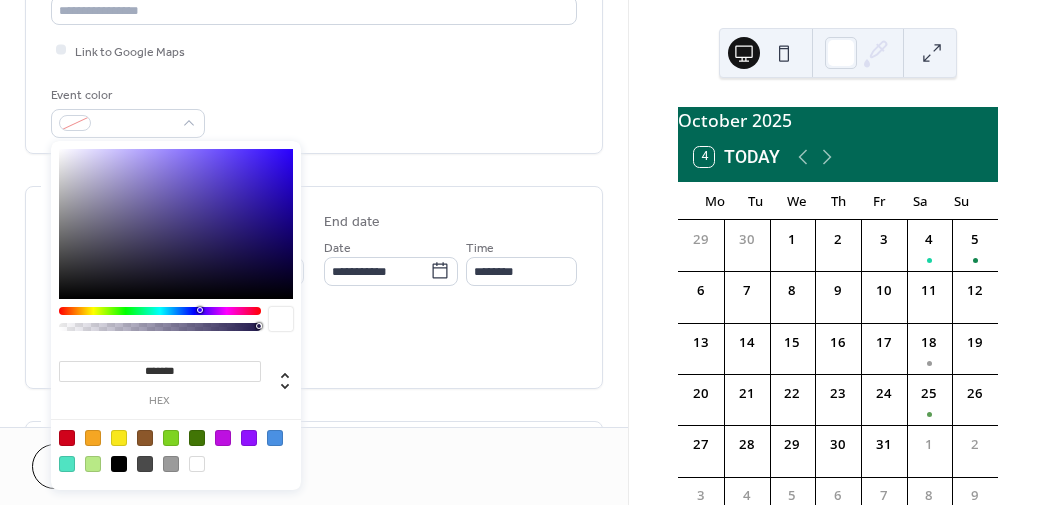 click at bounding box center (171, 464) 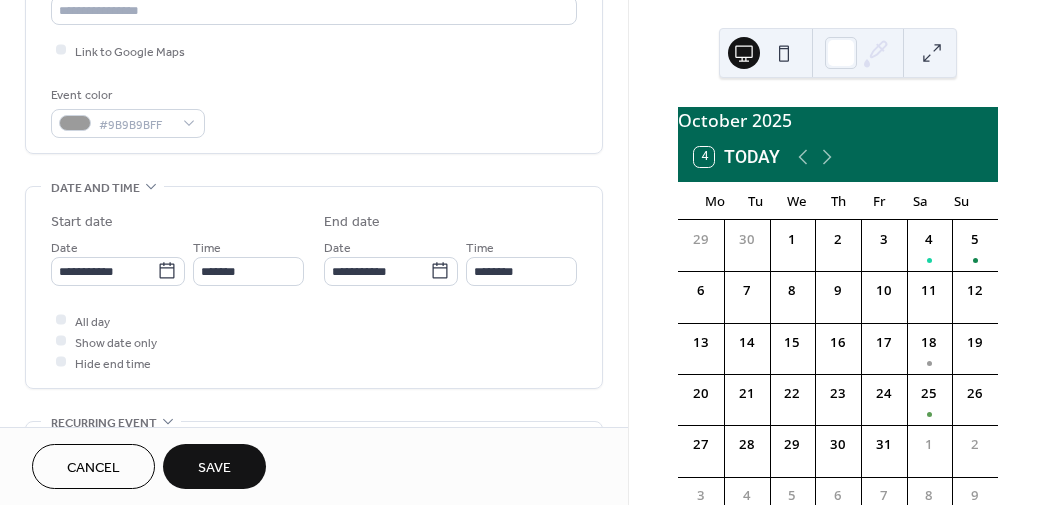 click on "[MONTH] [YEAR] [CALENDAR]" at bounding box center [838, 252] 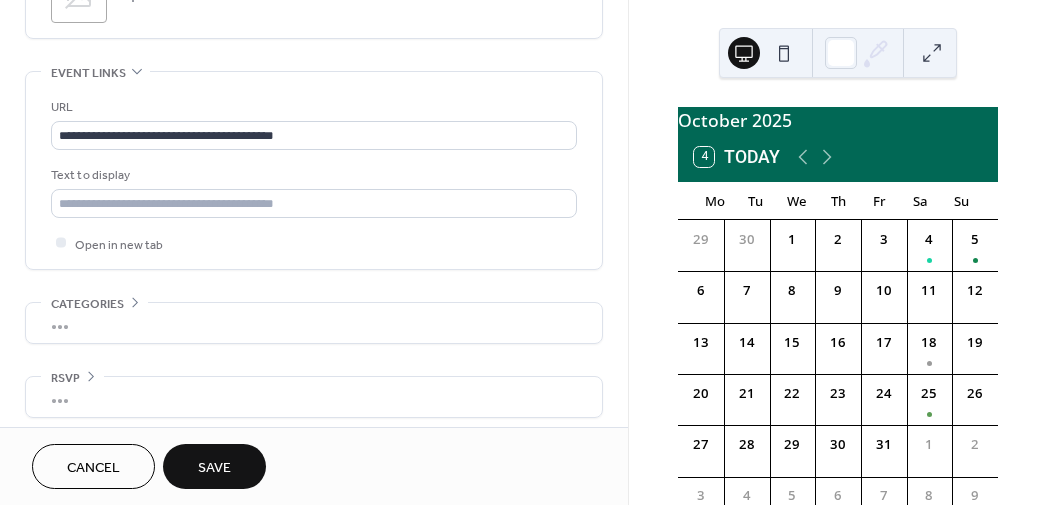 scroll, scrollTop: 1058, scrollLeft: 0, axis: vertical 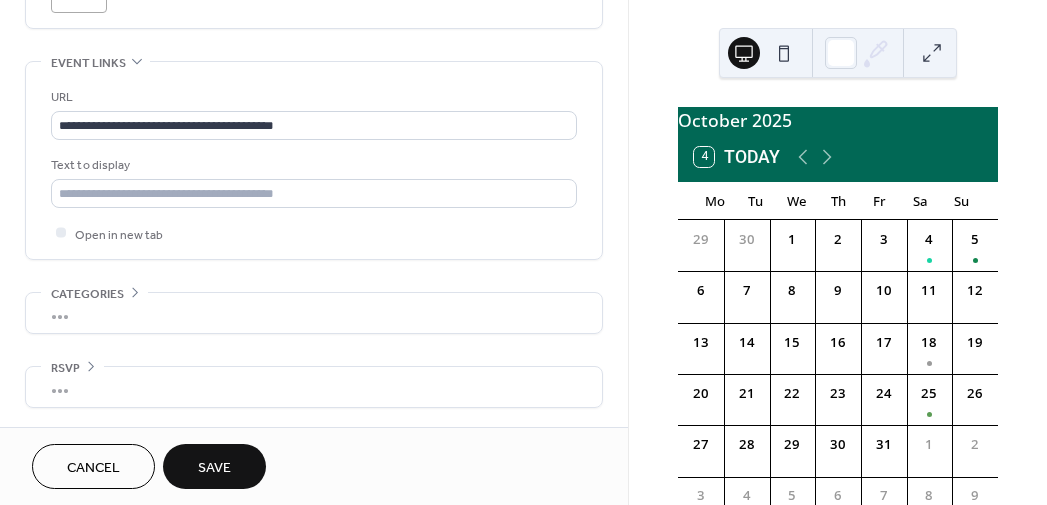 click on "Save" at bounding box center [214, 468] 